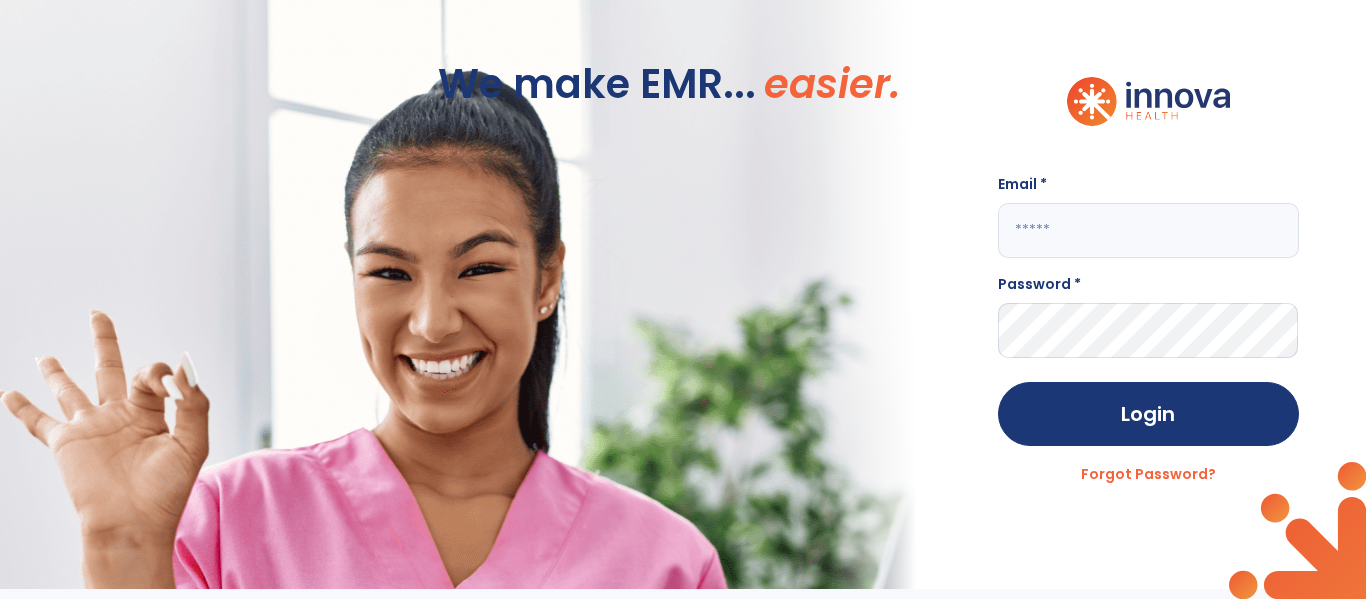 scroll, scrollTop: 0, scrollLeft: 0, axis: both 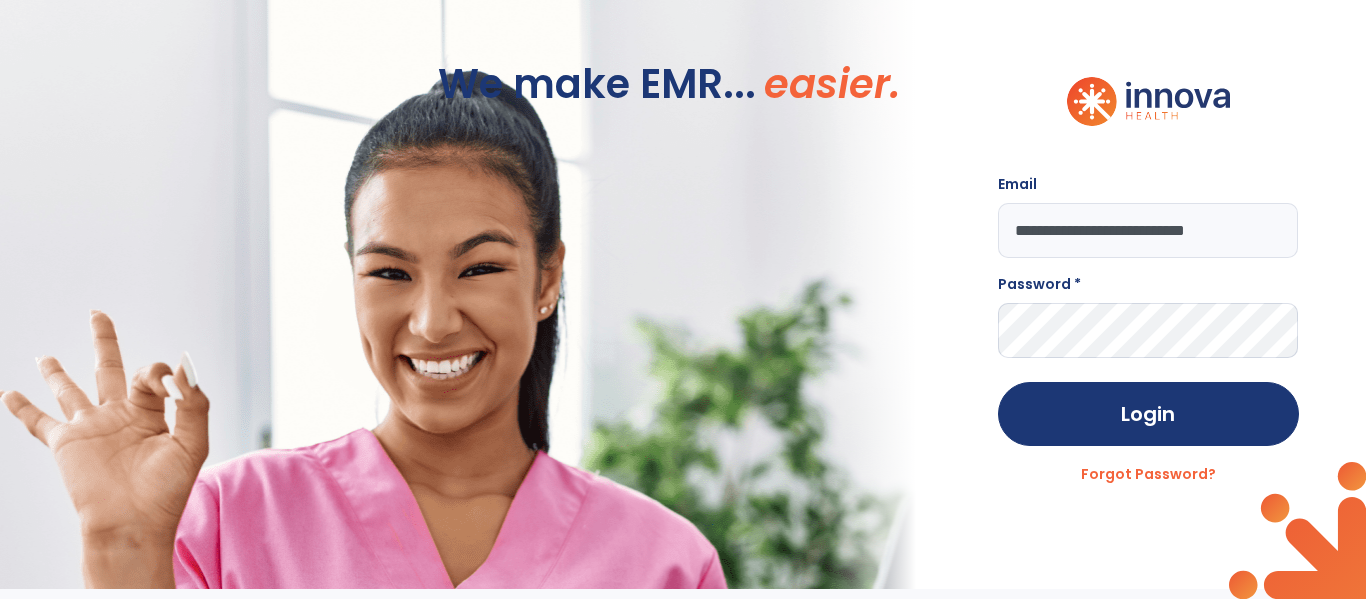 type on "**********" 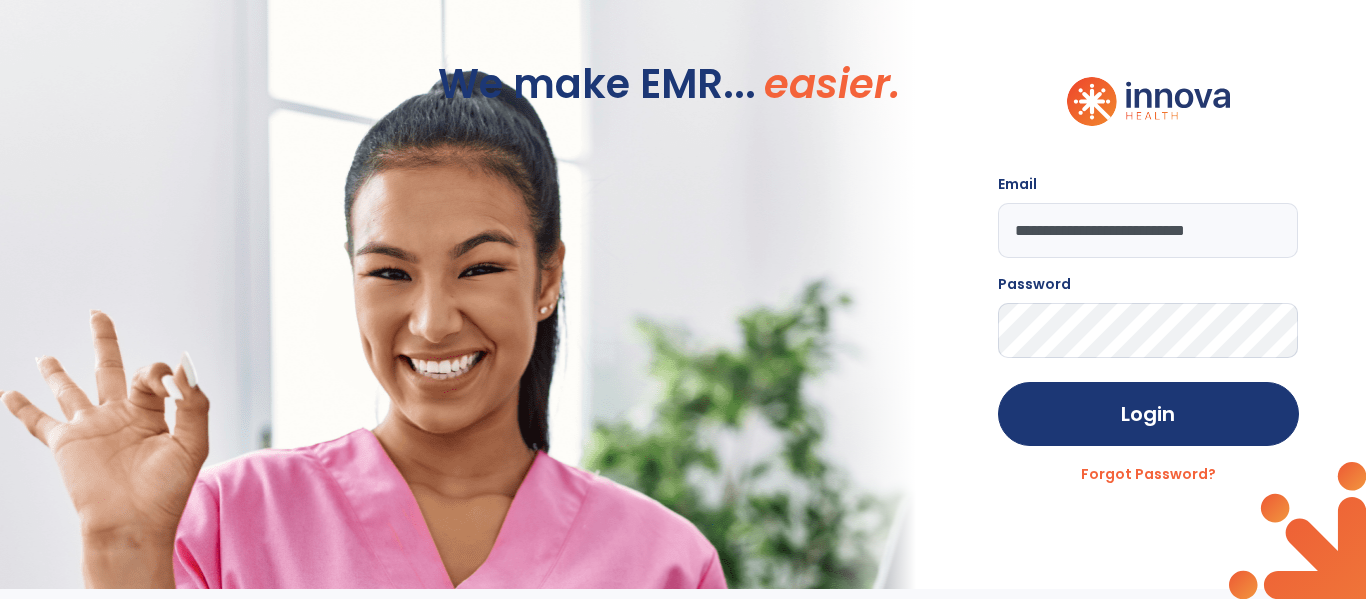 click on "Login" 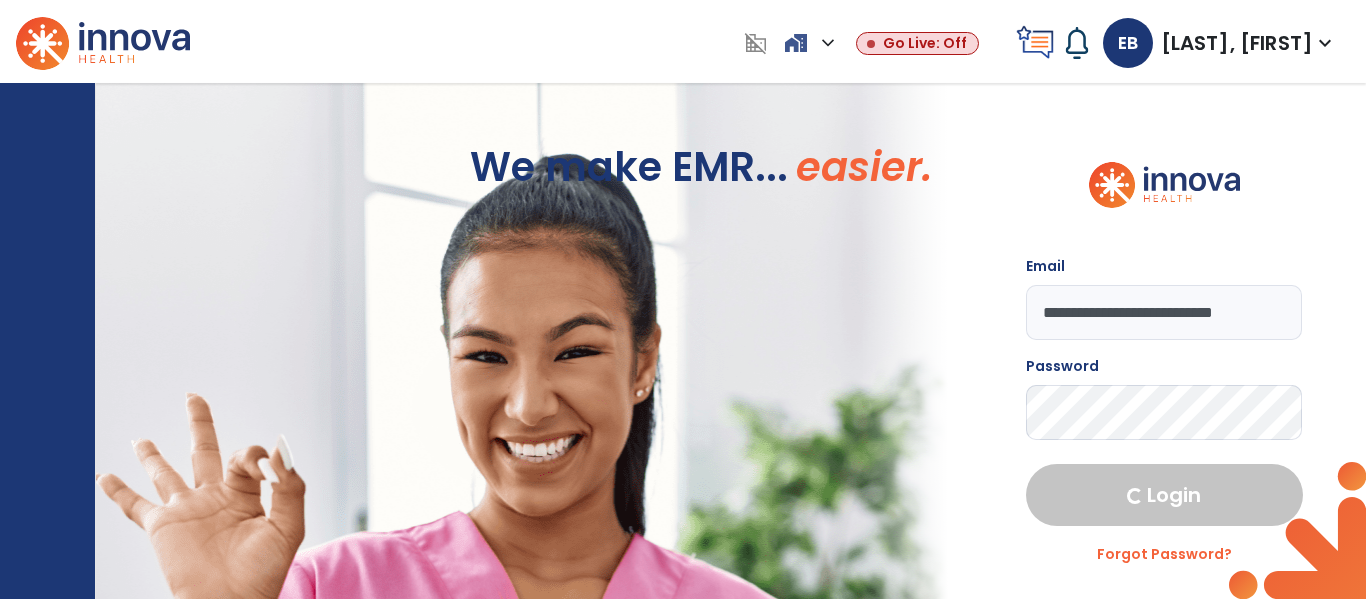 select on "****" 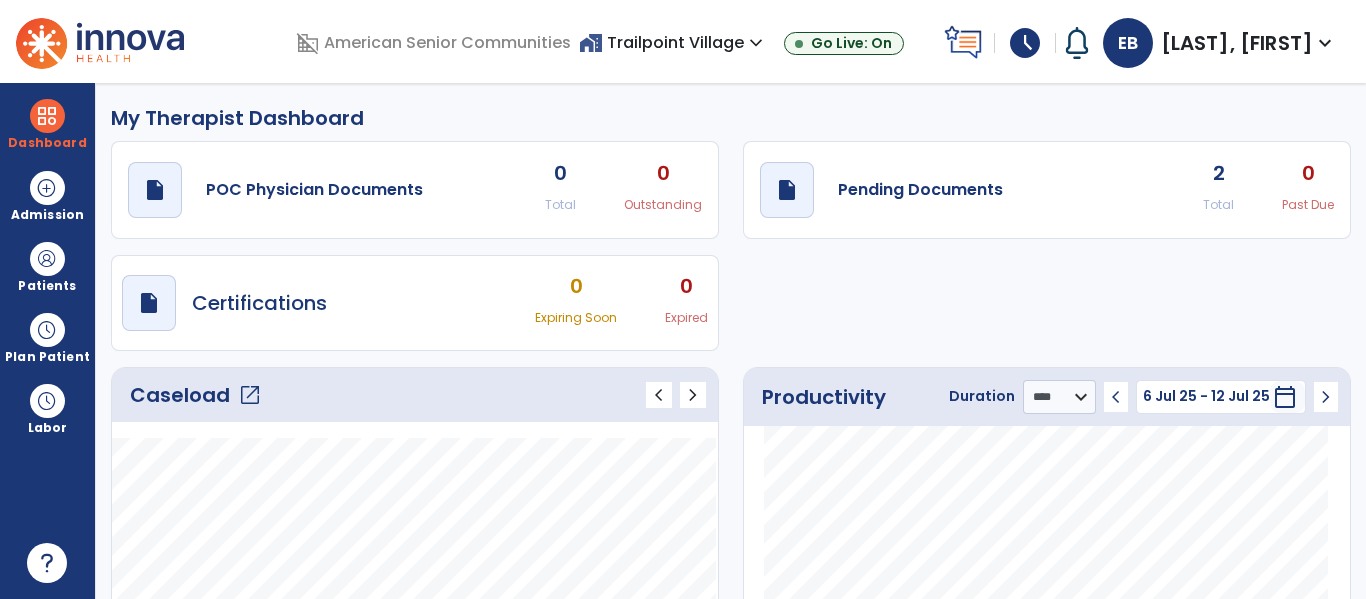 click on "Caseload   open_in_new" 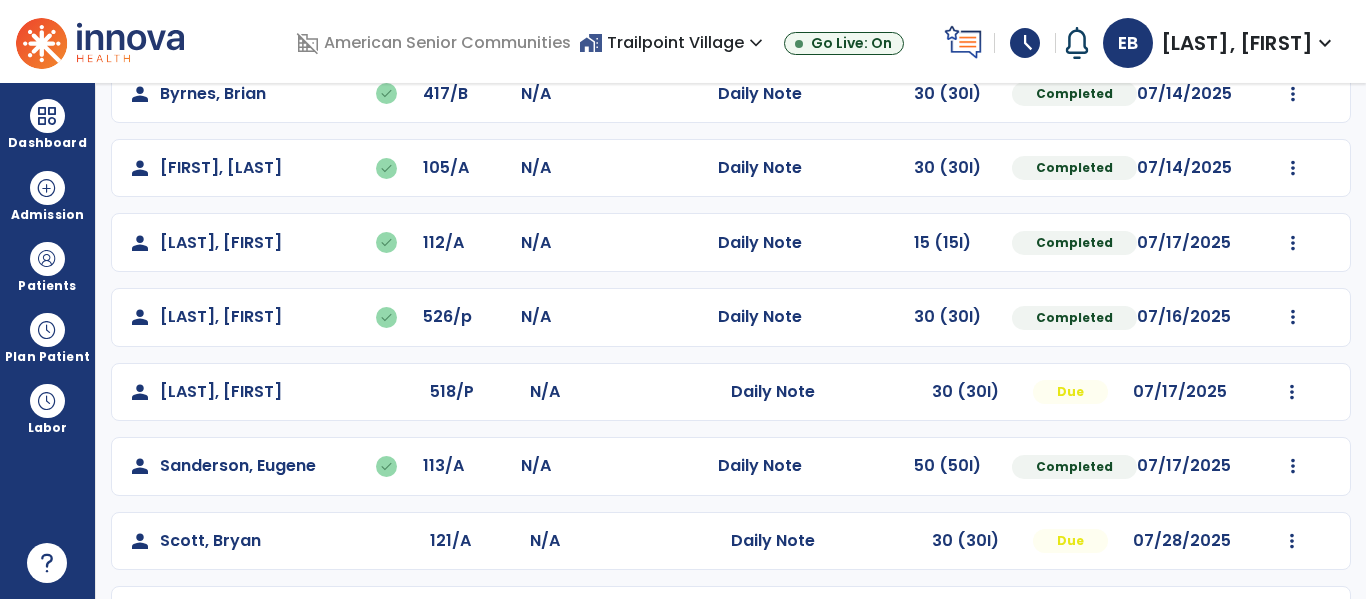 scroll, scrollTop: 272, scrollLeft: 0, axis: vertical 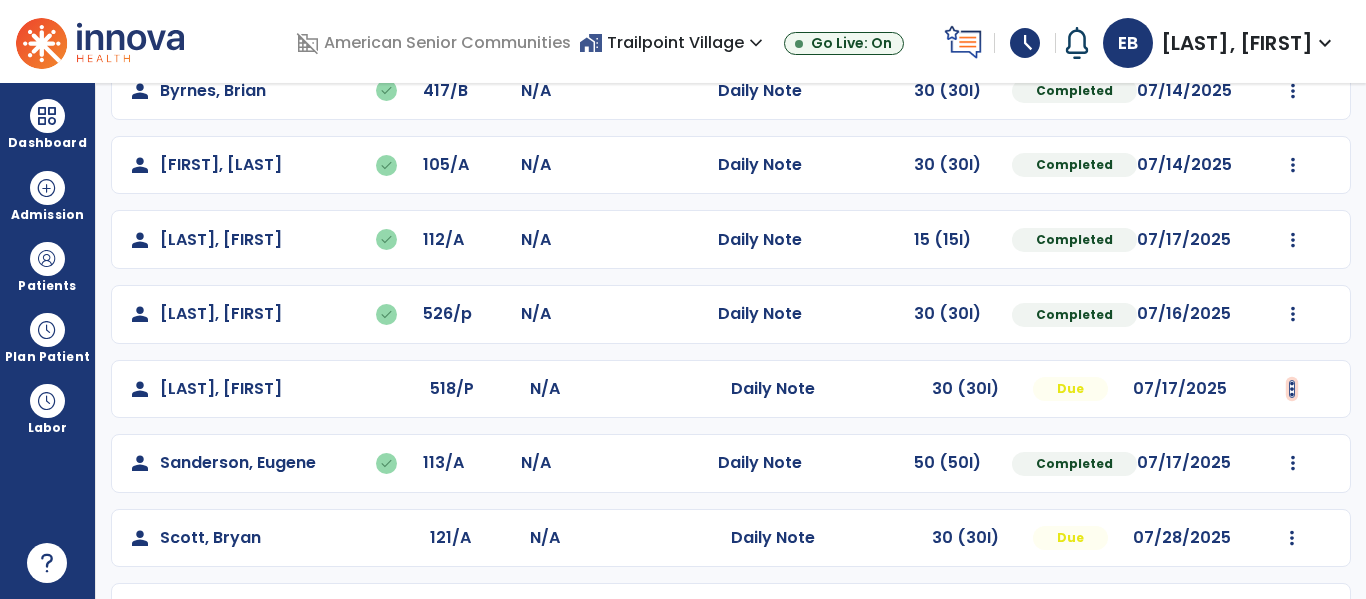 click at bounding box center [1293, 16] 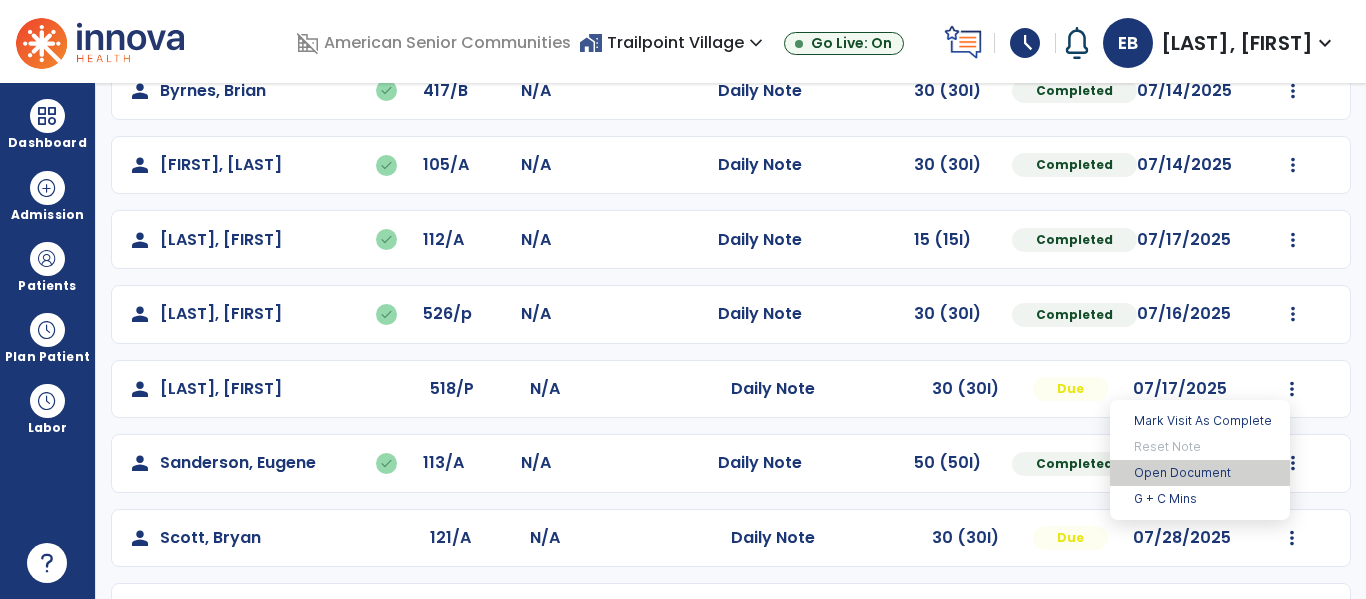 click on "Open Document" at bounding box center [1200, 473] 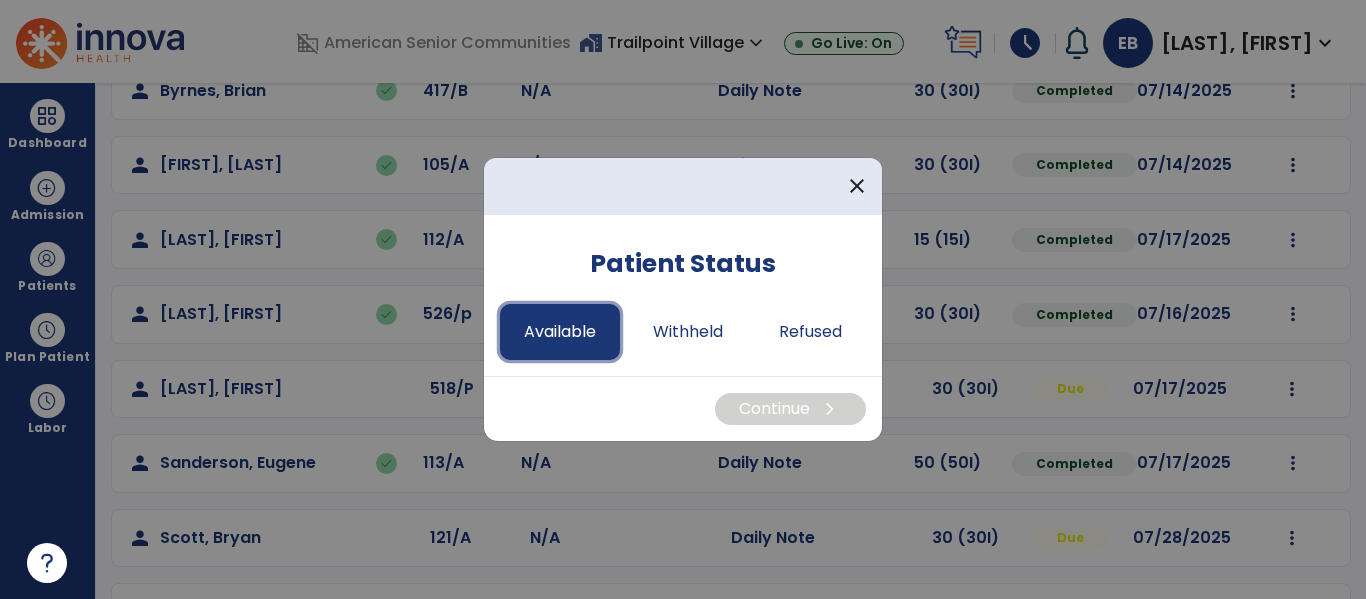 click on "Available" at bounding box center (560, 332) 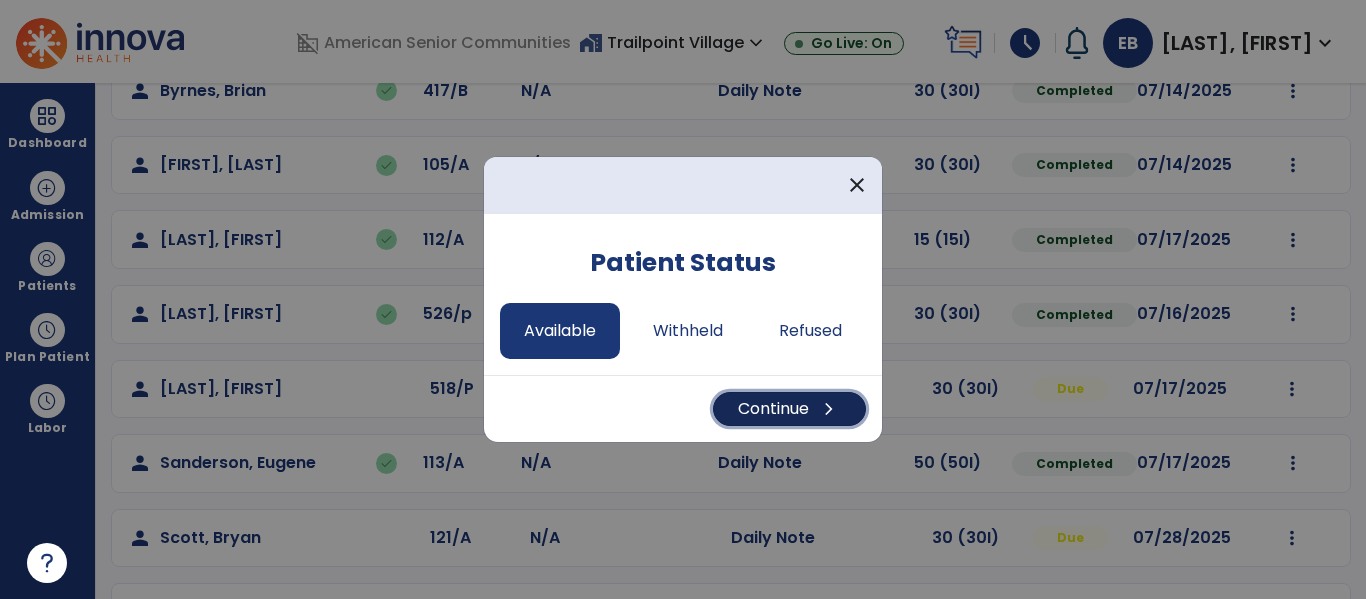 click on "Continue   chevron_right" at bounding box center (789, 409) 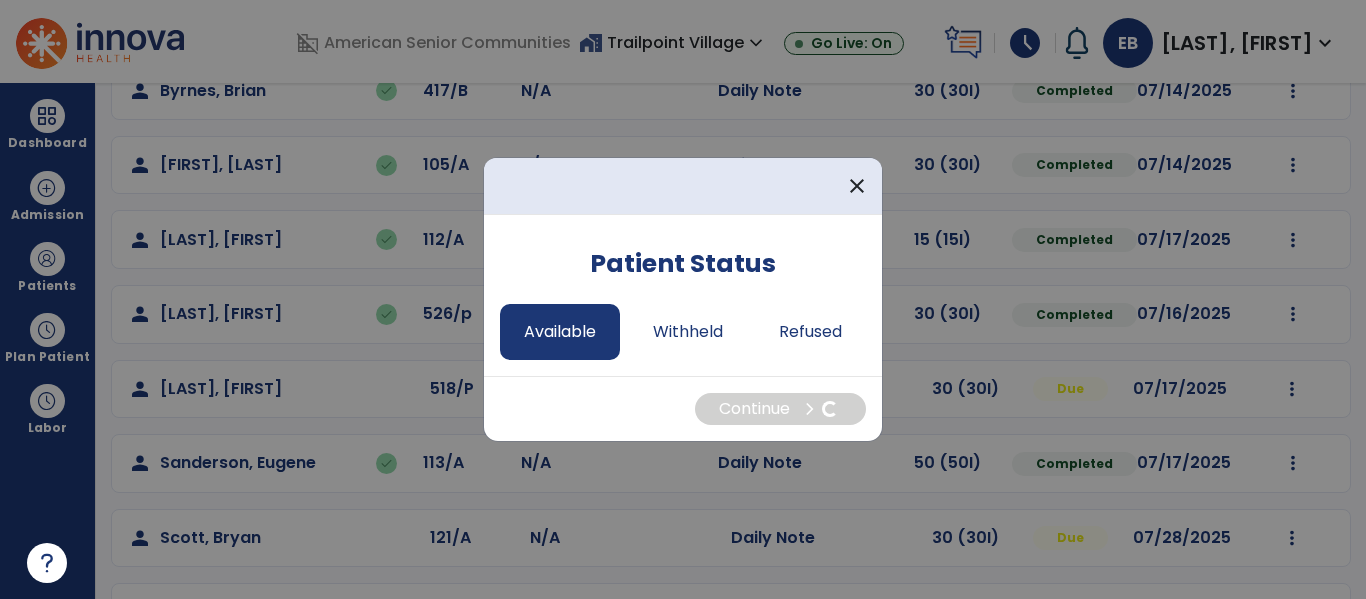 select on "*" 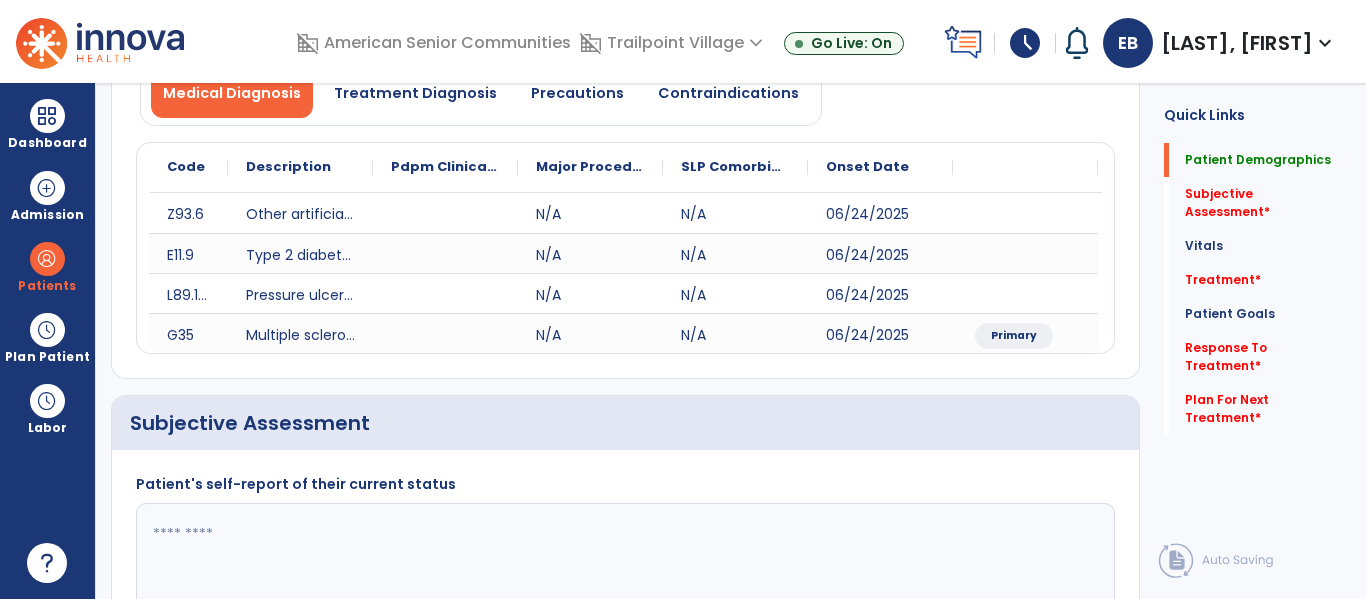 click 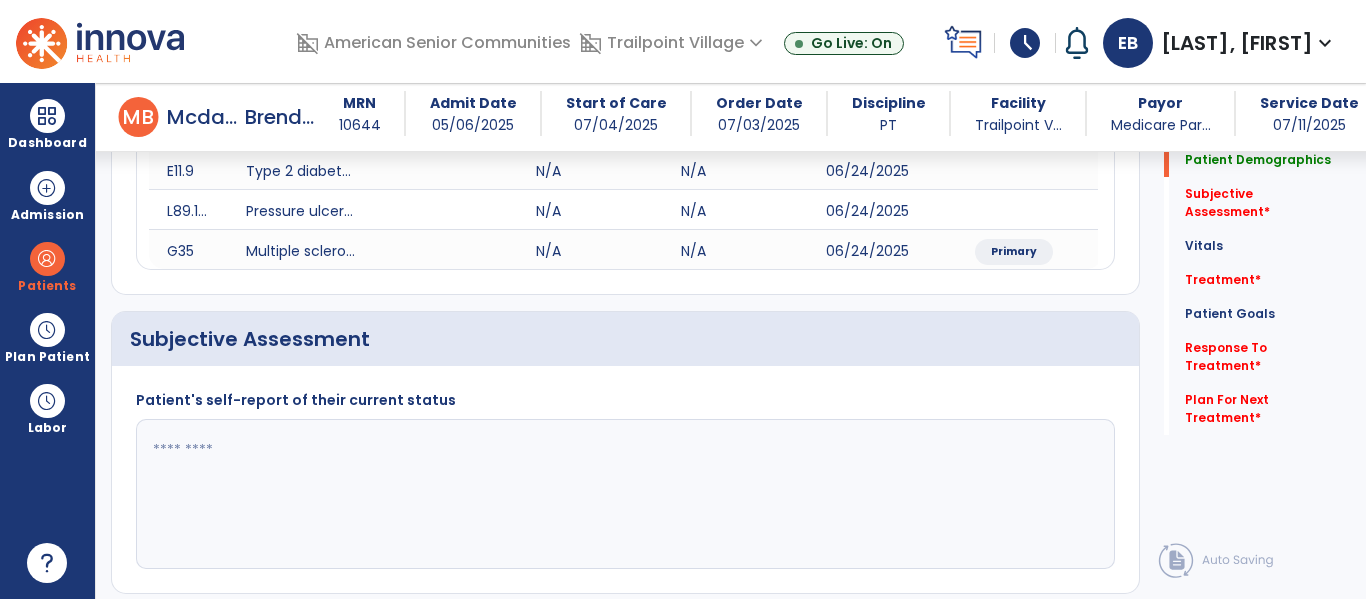scroll, scrollTop: 333, scrollLeft: 0, axis: vertical 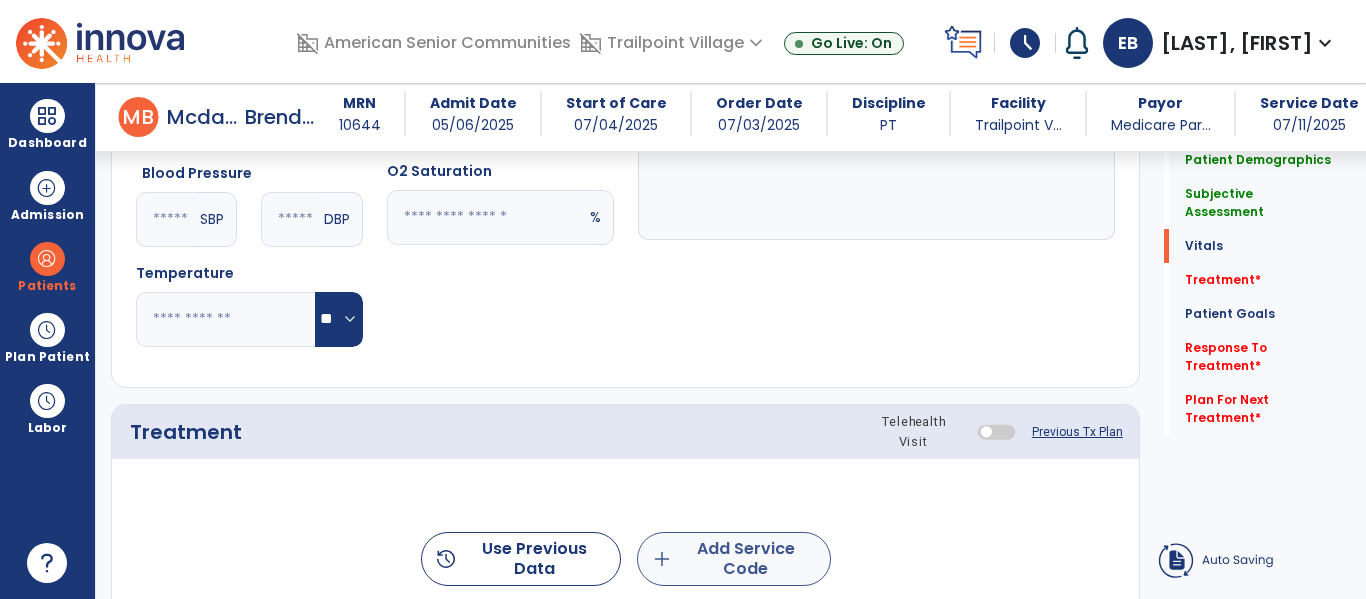 type on "**********" 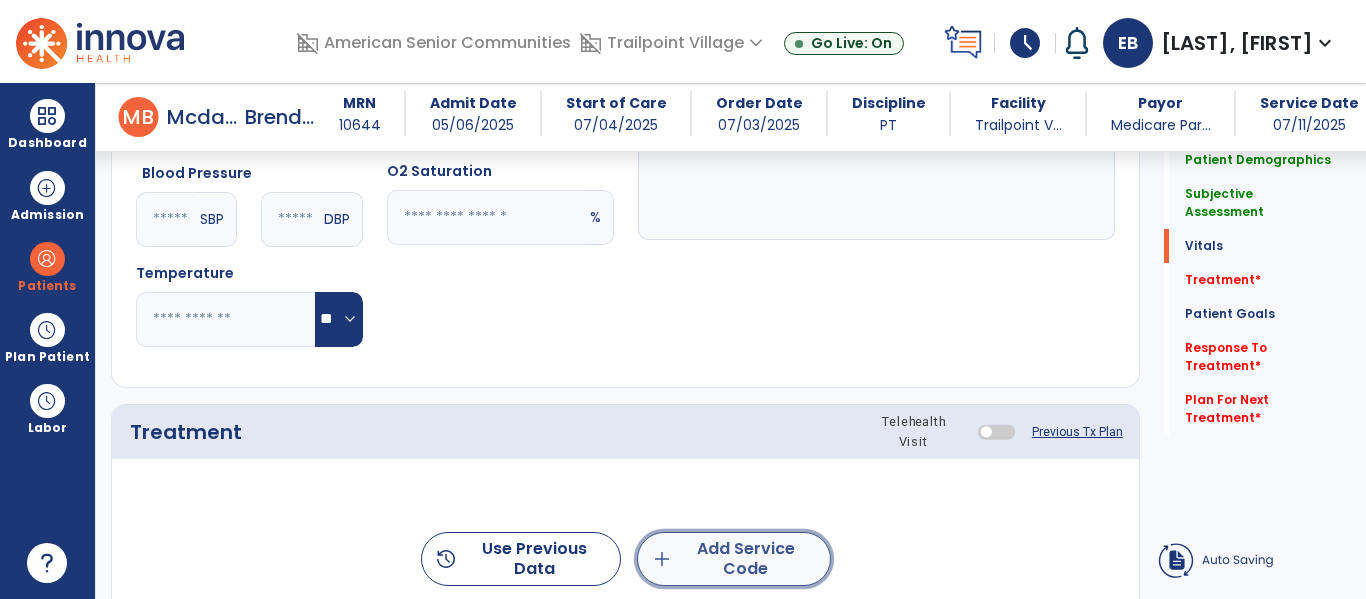 click on "add  Add Service Code" 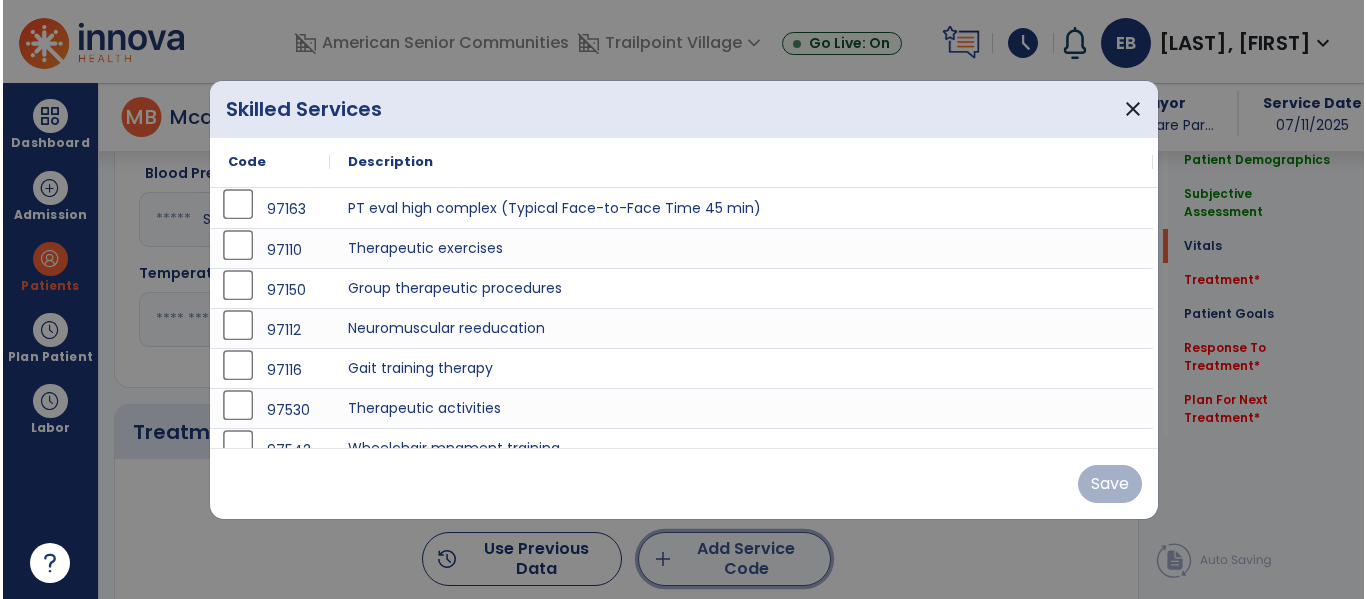 scroll, scrollTop: 965, scrollLeft: 0, axis: vertical 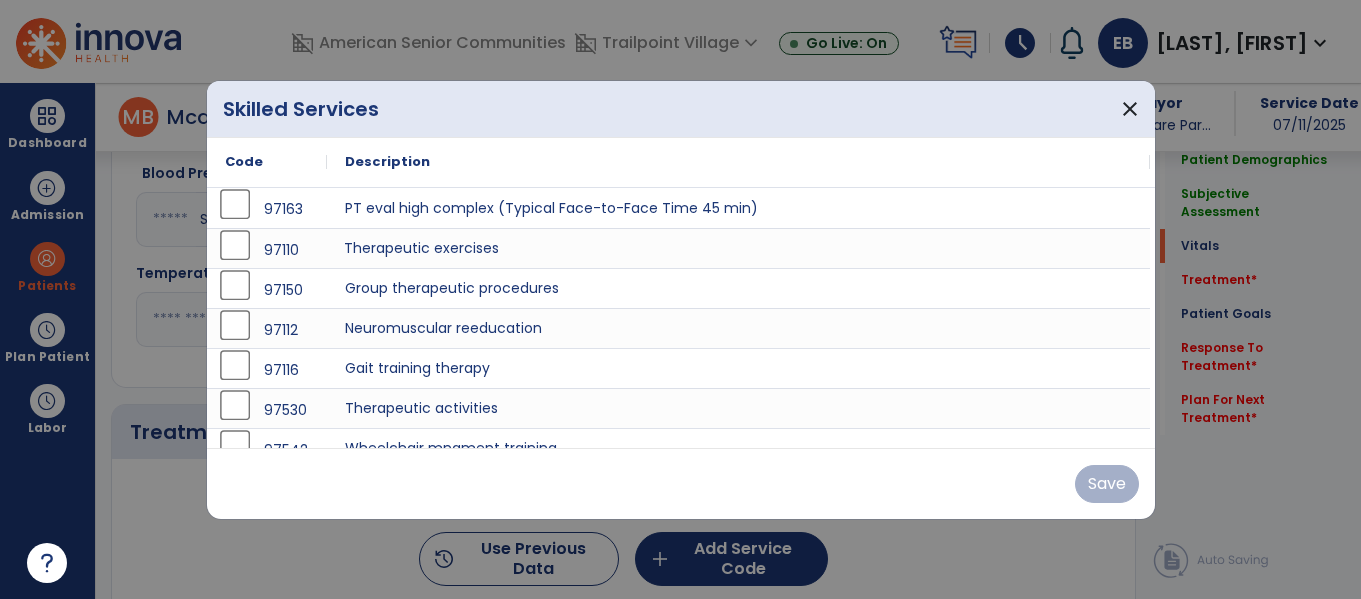 click on "Therapeutic exercises" at bounding box center [738, 248] 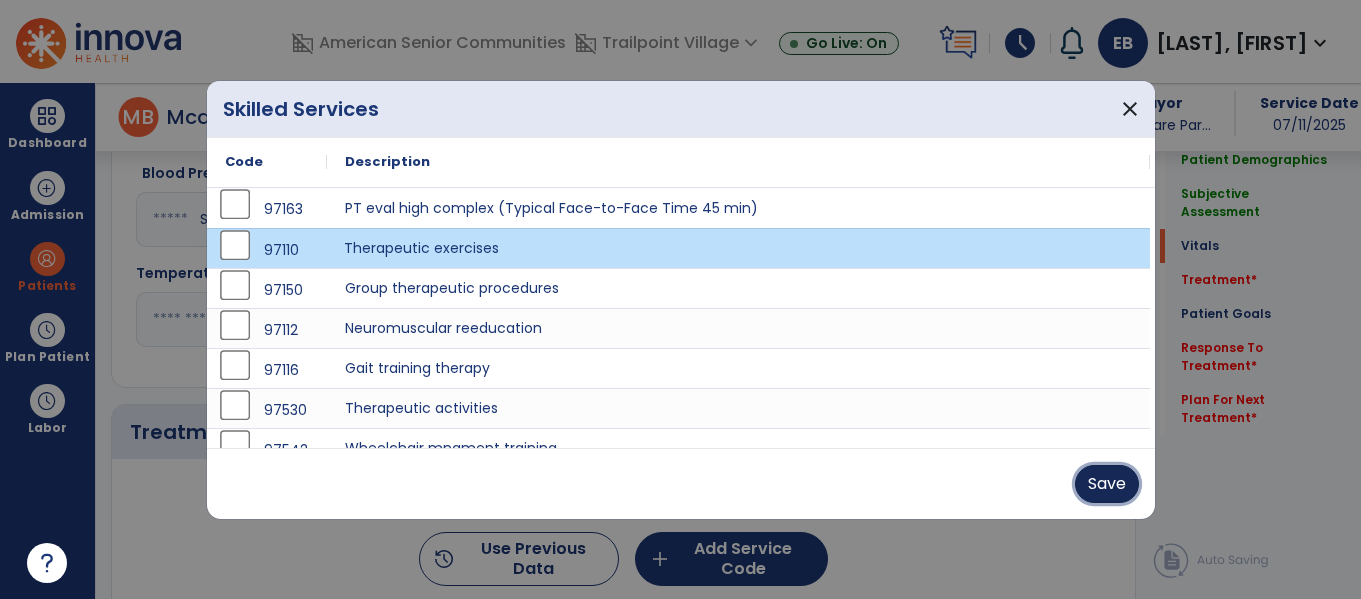 click on "Save" at bounding box center (1107, 484) 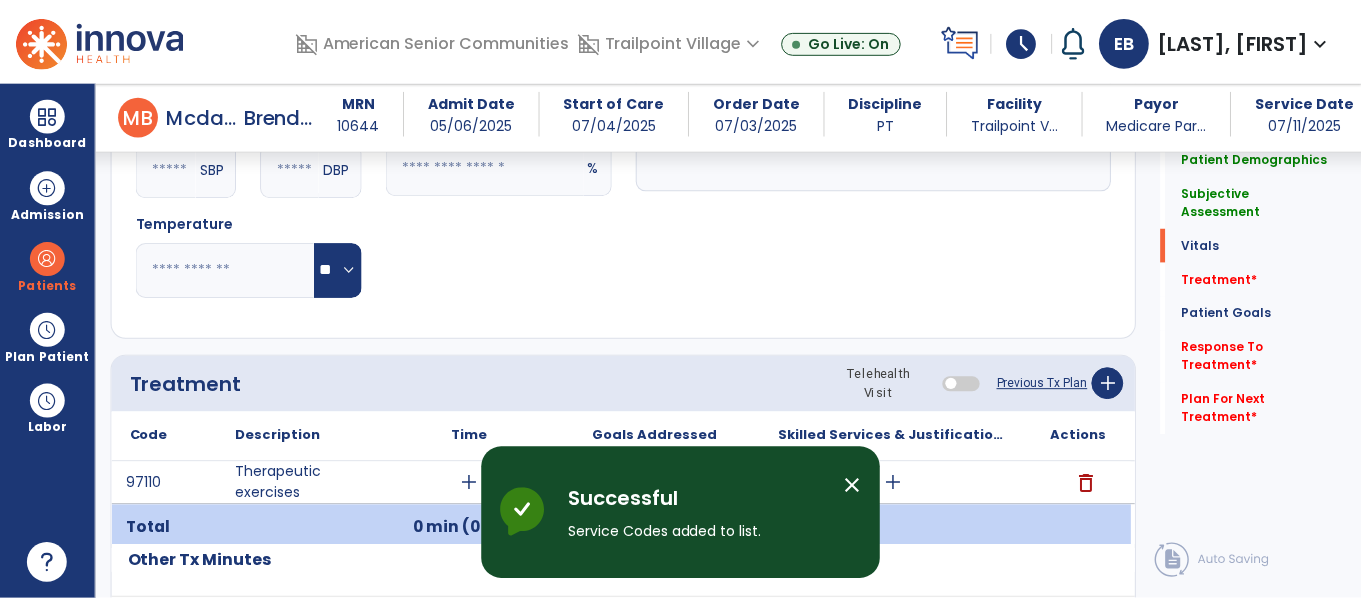 scroll, scrollTop: 1149, scrollLeft: 0, axis: vertical 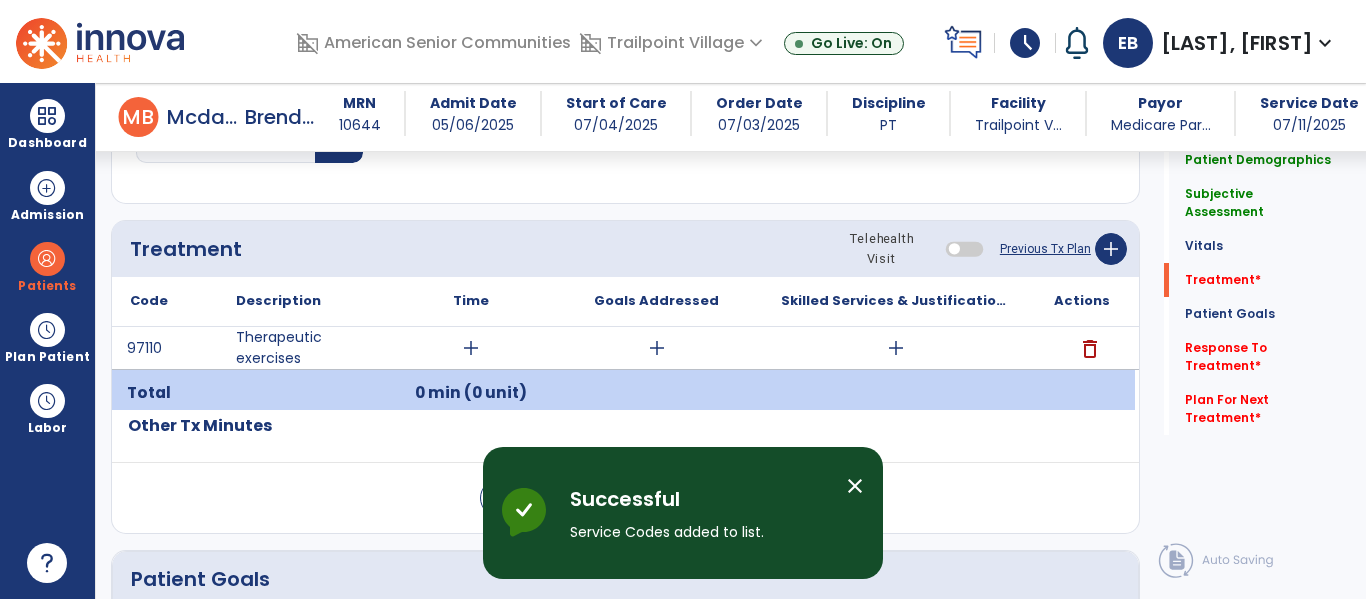 click on "add" at bounding box center (896, 348) 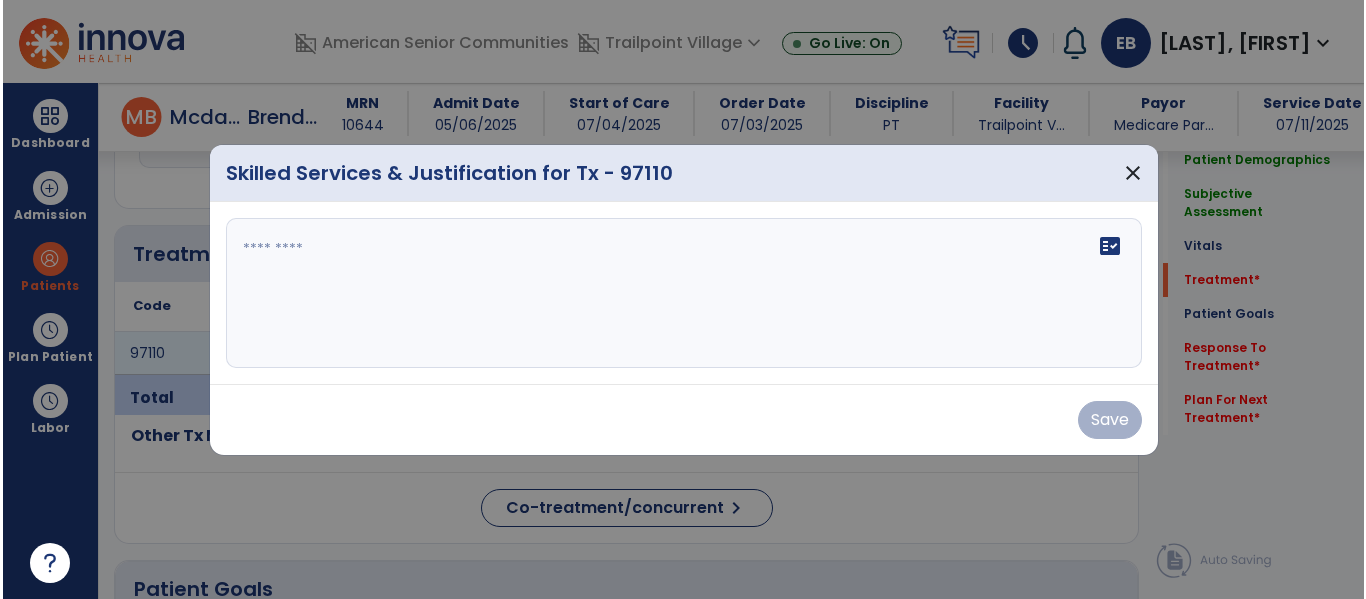 scroll, scrollTop: 1149, scrollLeft: 0, axis: vertical 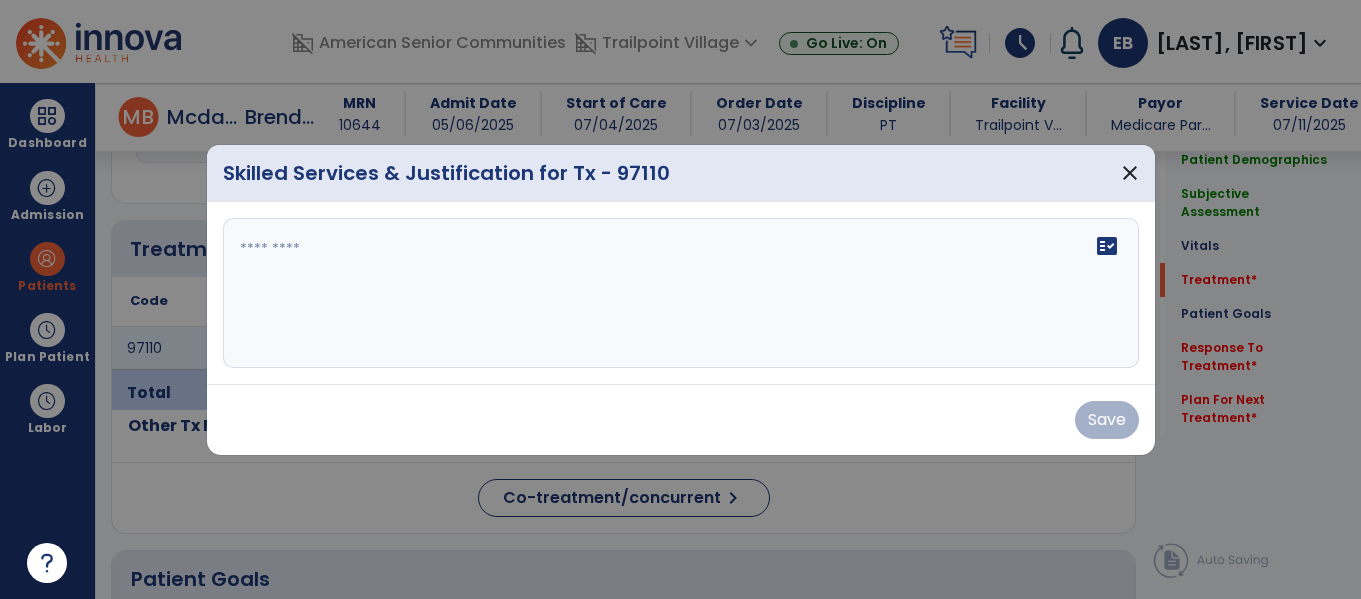 click on "fact_check" at bounding box center (681, 293) 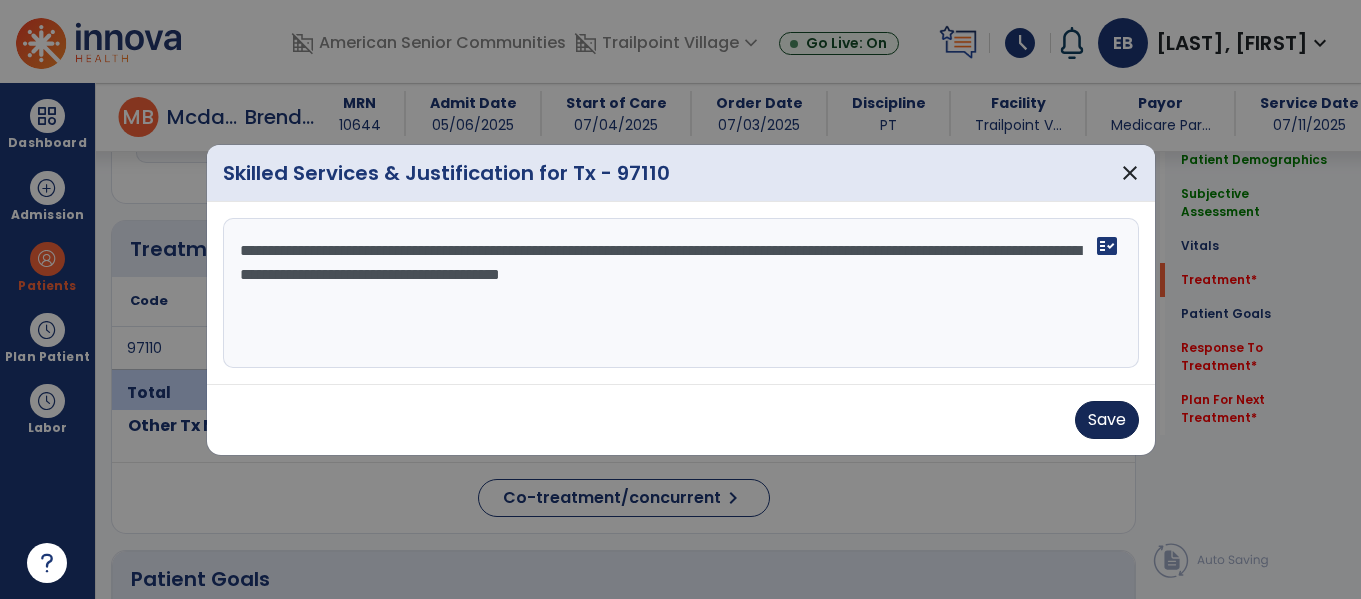 type on "**********" 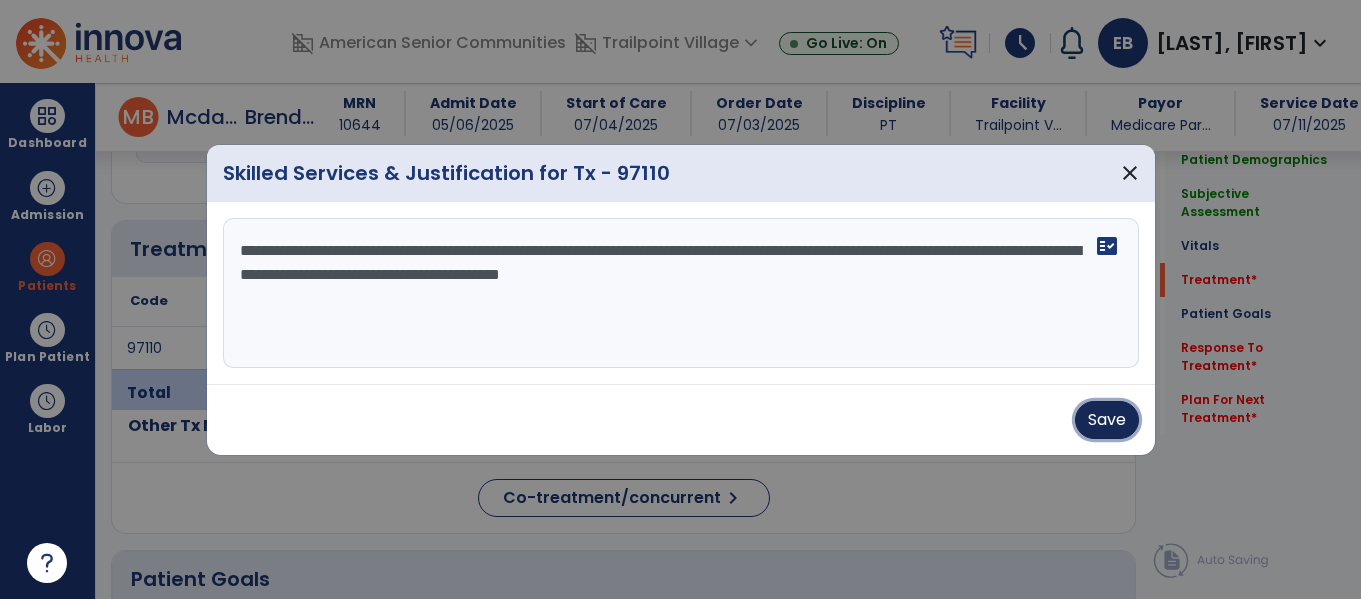 click on "Save" at bounding box center [1107, 420] 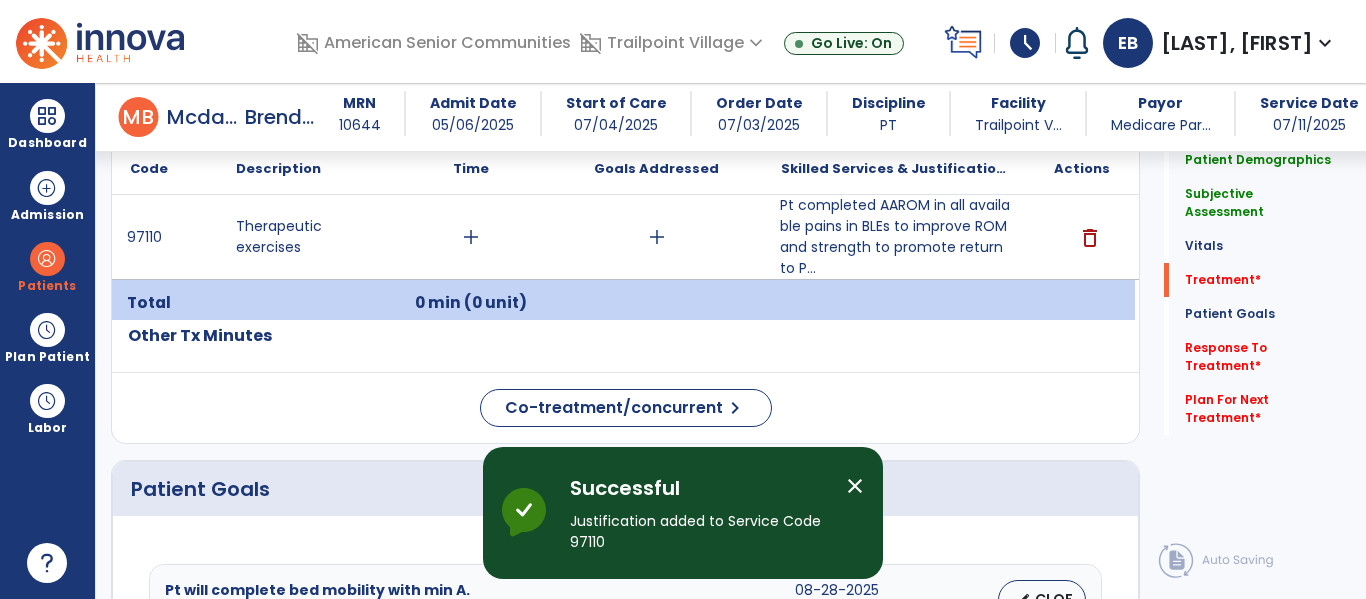 scroll, scrollTop: 1284, scrollLeft: 0, axis: vertical 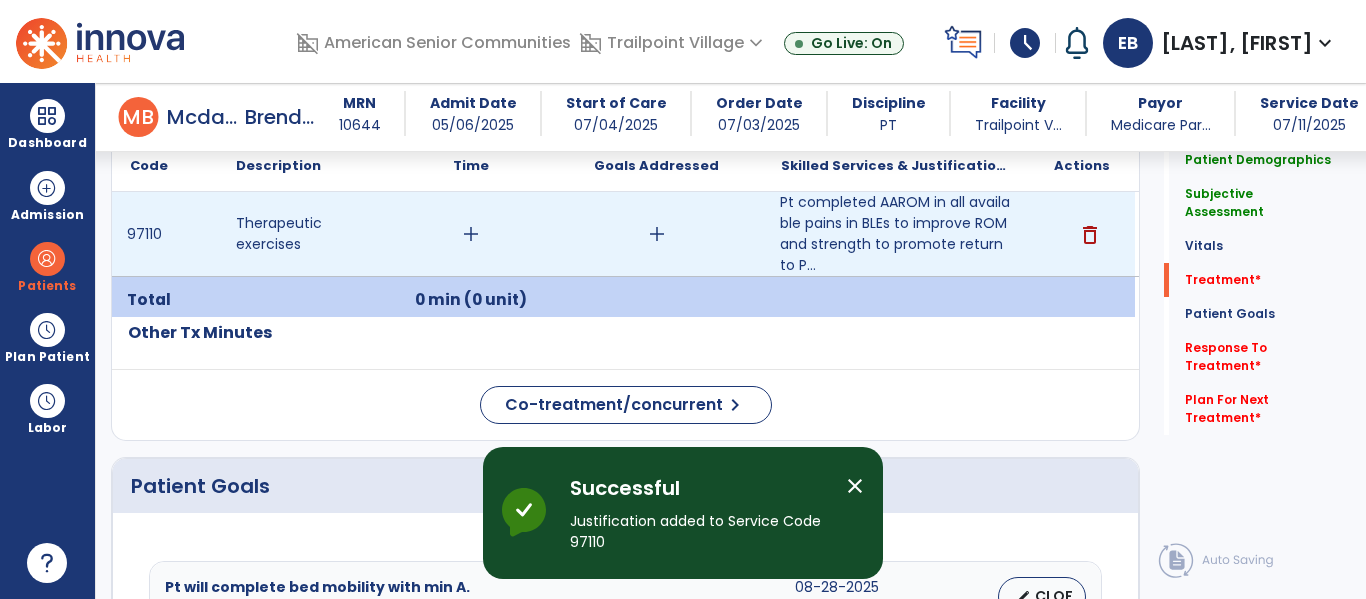 click on "add" at bounding box center [471, 234] 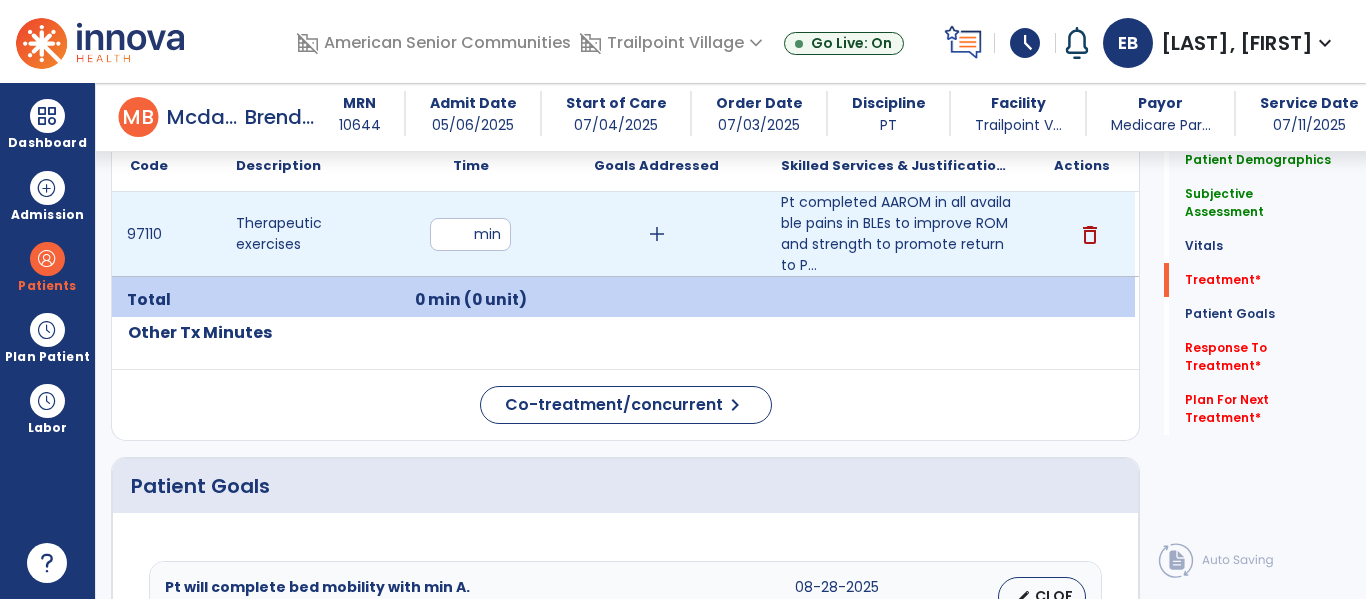 type on "*" 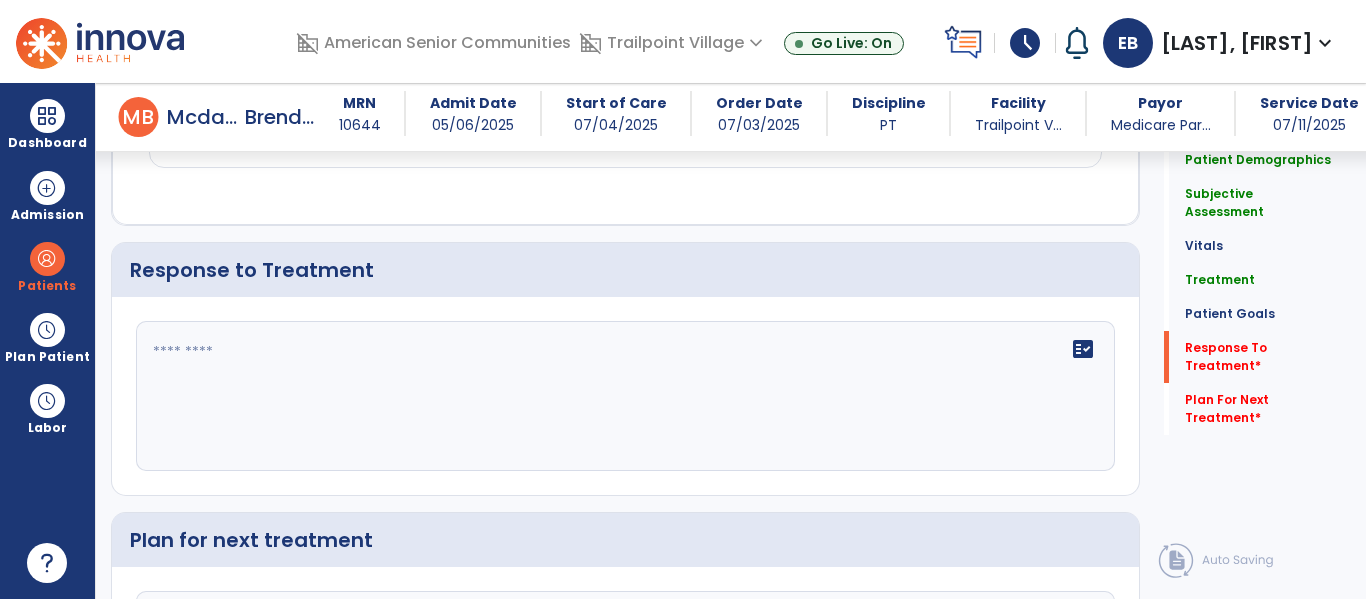 scroll, scrollTop: 3313, scrollLeft: 0, axis: vertical 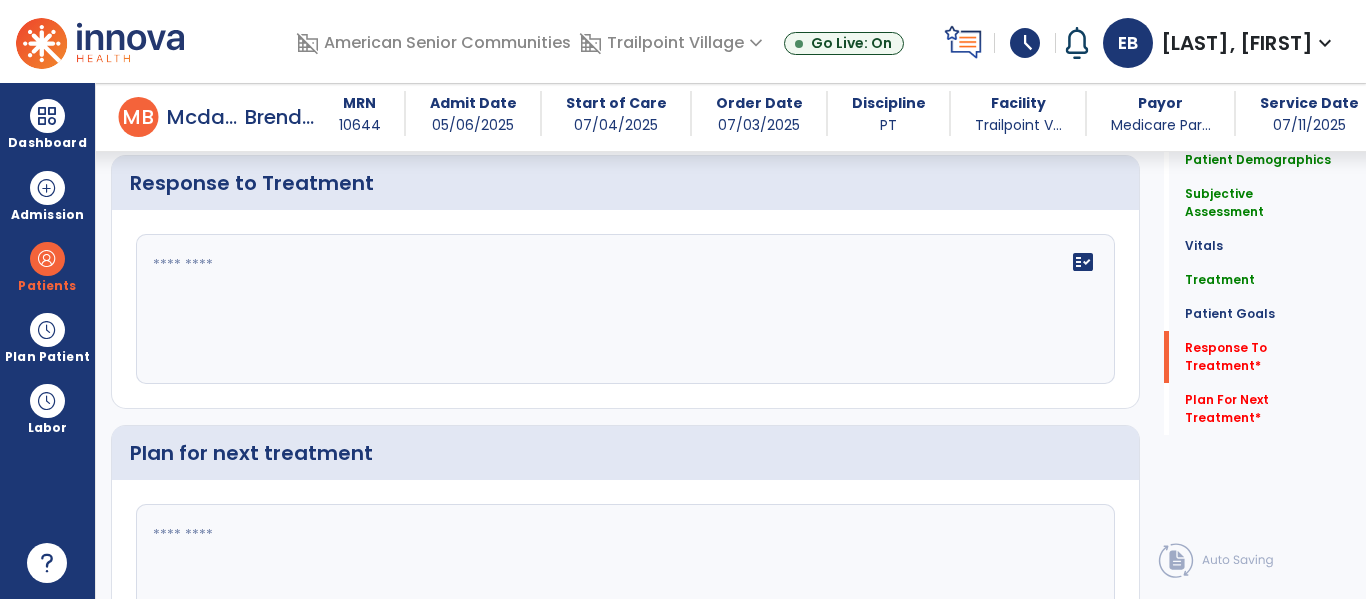 click on "fact_check" 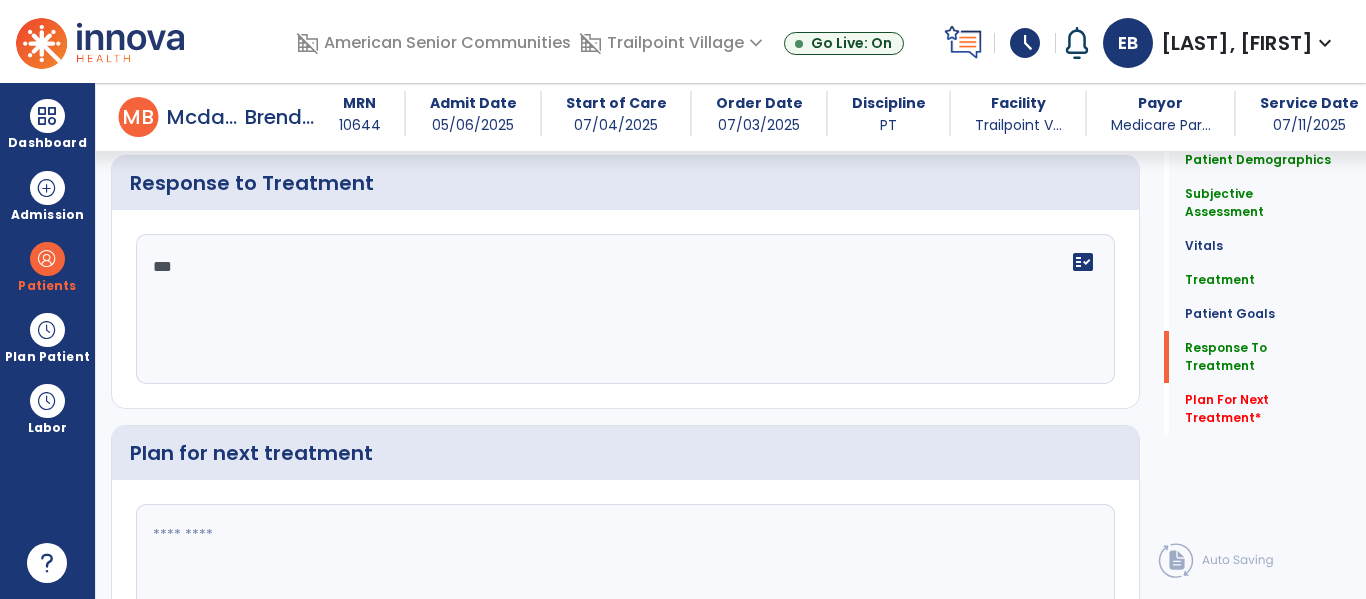 scroll, scrollTop: 3313, scrollLeft: 0, axis: vertical 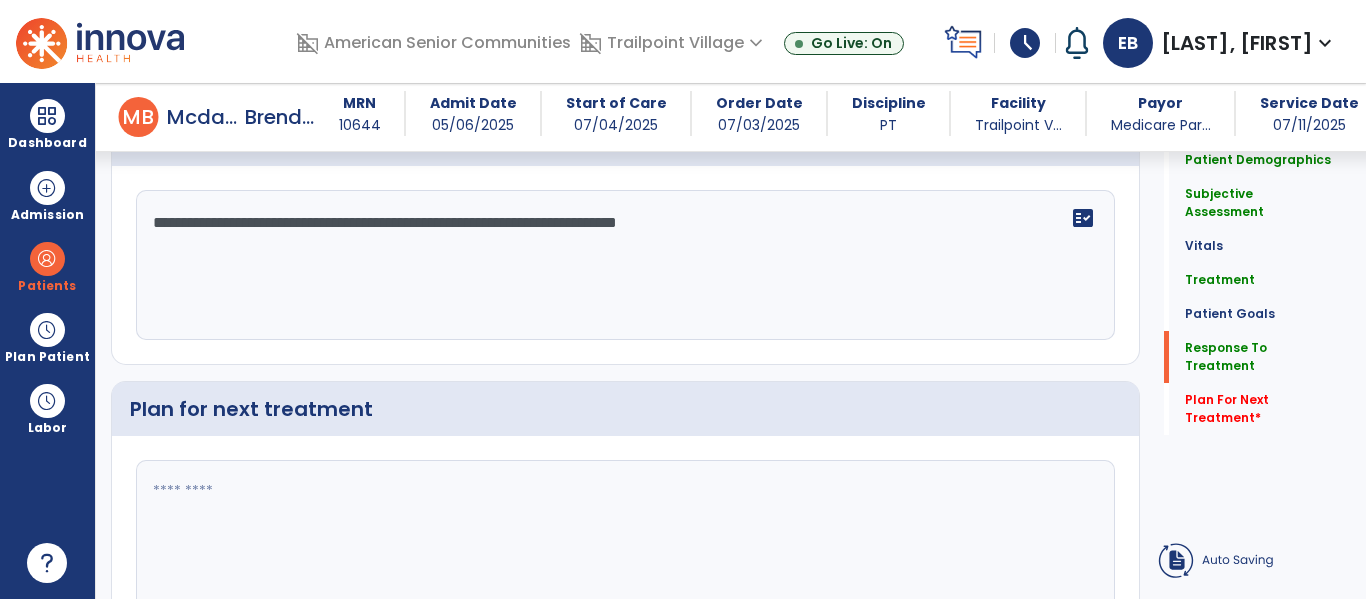 click on "**********" 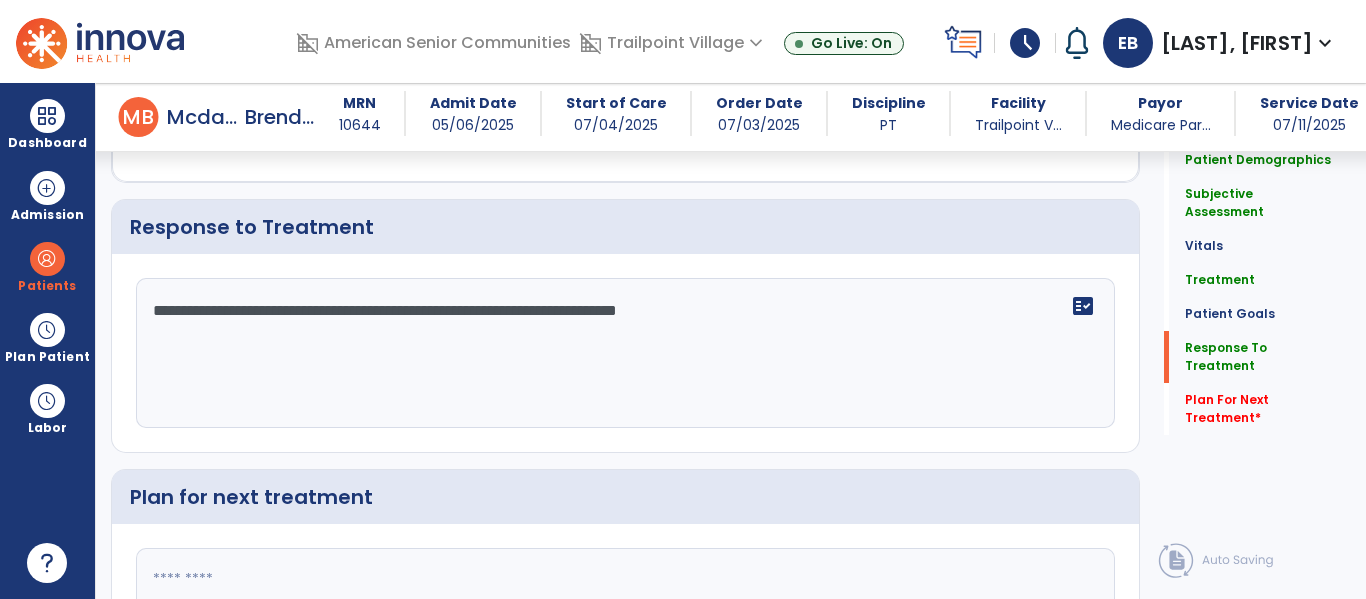 scroll, scrollTop: 3313, scrollLeft: 0, axis: vertical 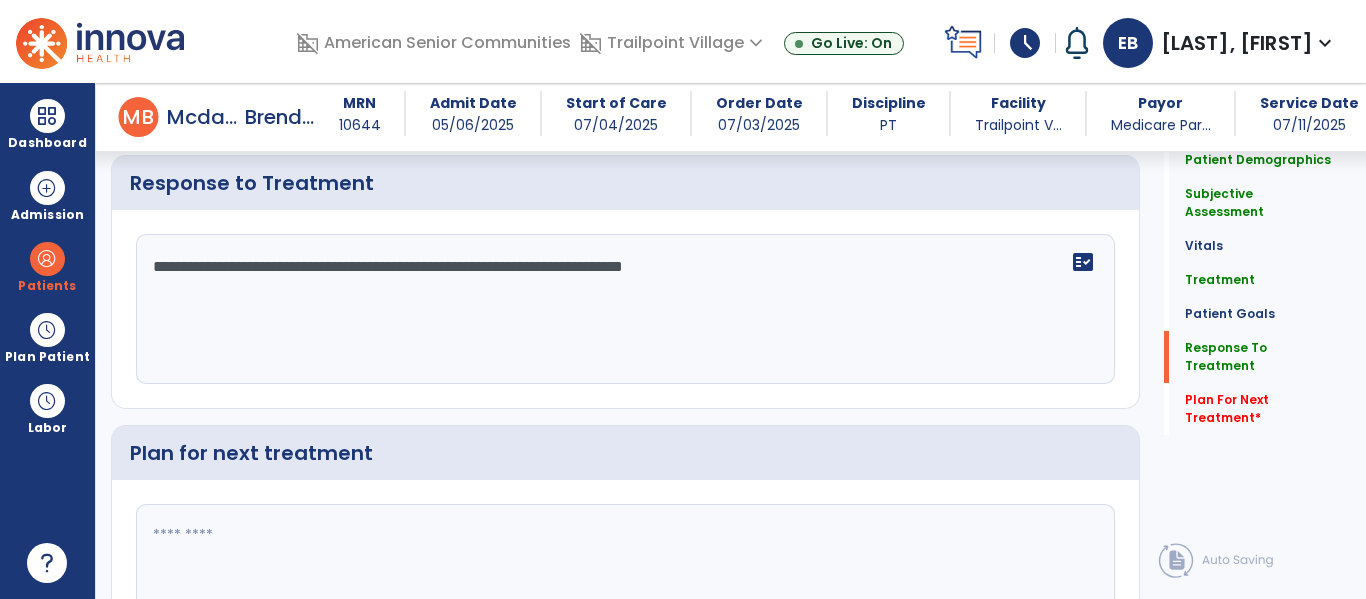 type on "**********" 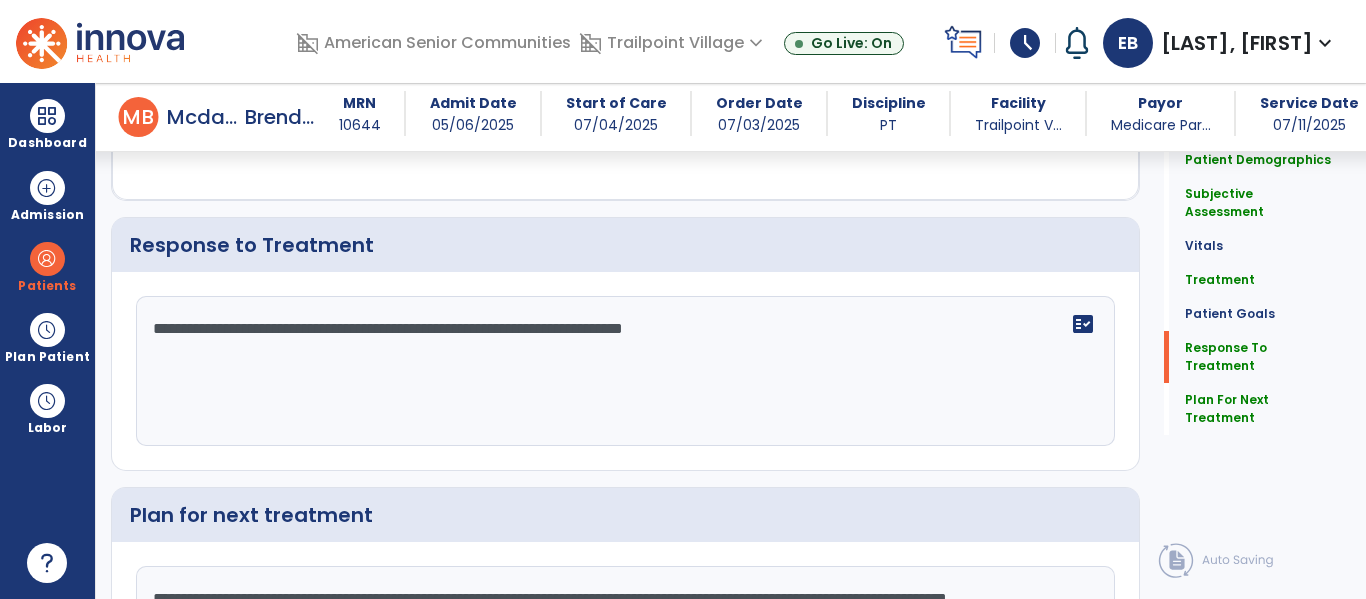 scroll, scrollTop: 3245, scrollLeft: 0, axis: vertical 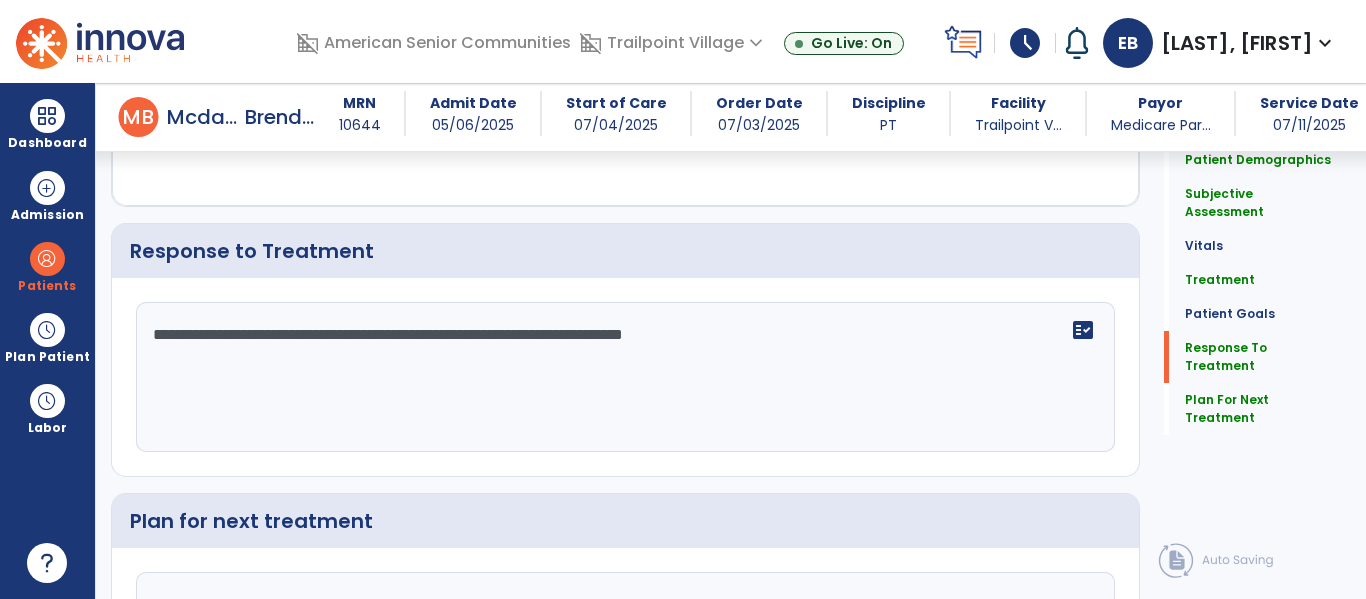 type on "**********" 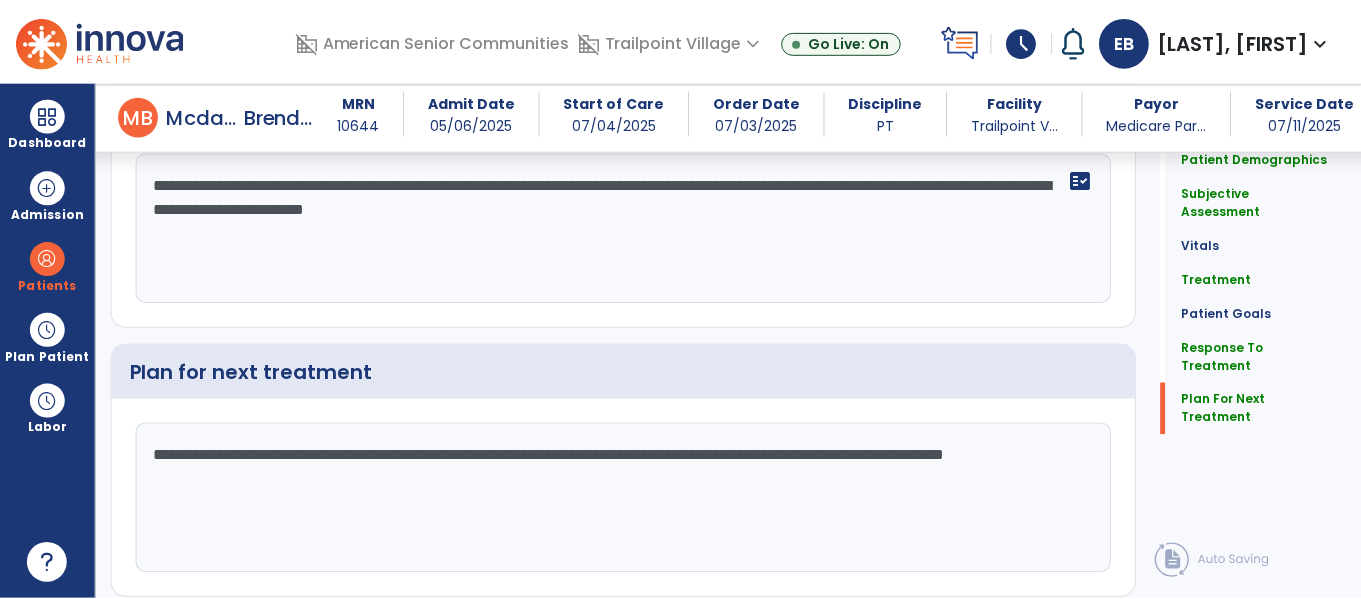 scroll, scrollTop: 3438, scrollLeft: 0, axis: vertical 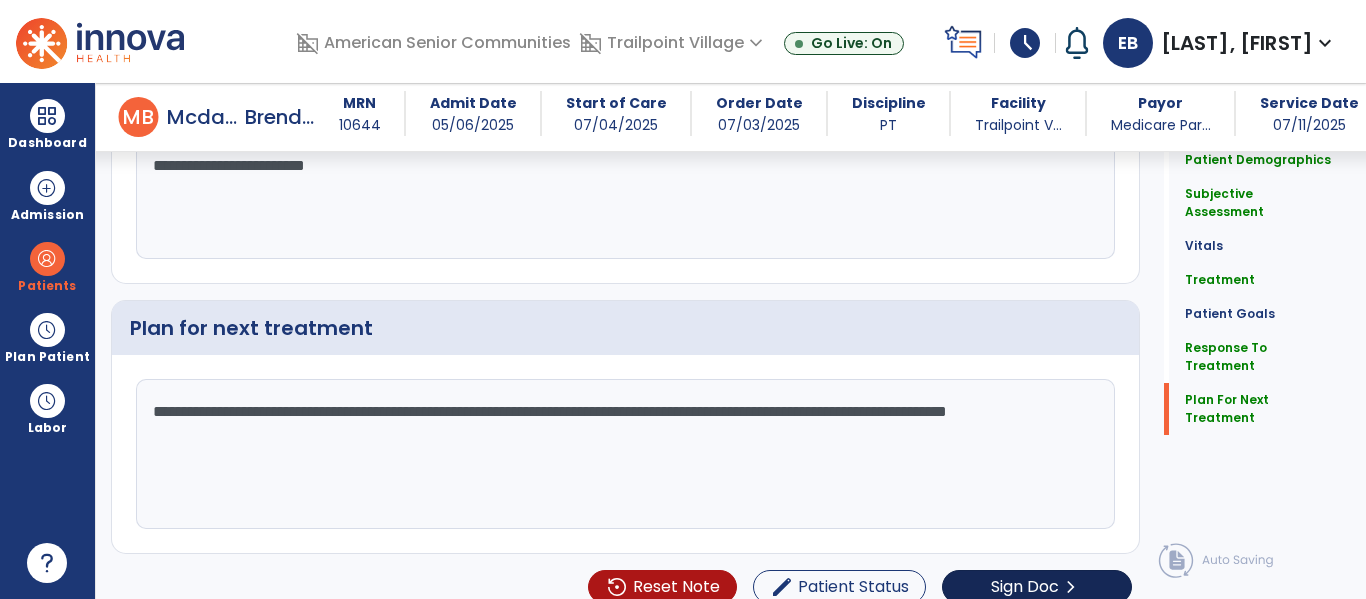 type on "**********" 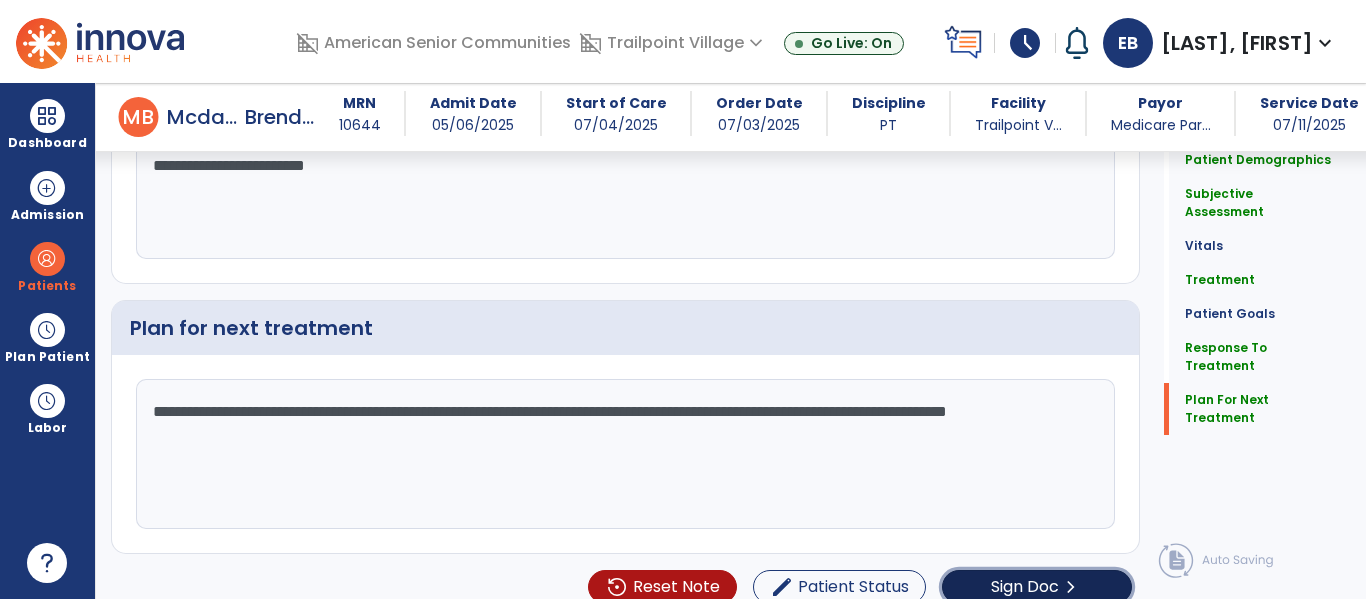 click on "Sign Doc" 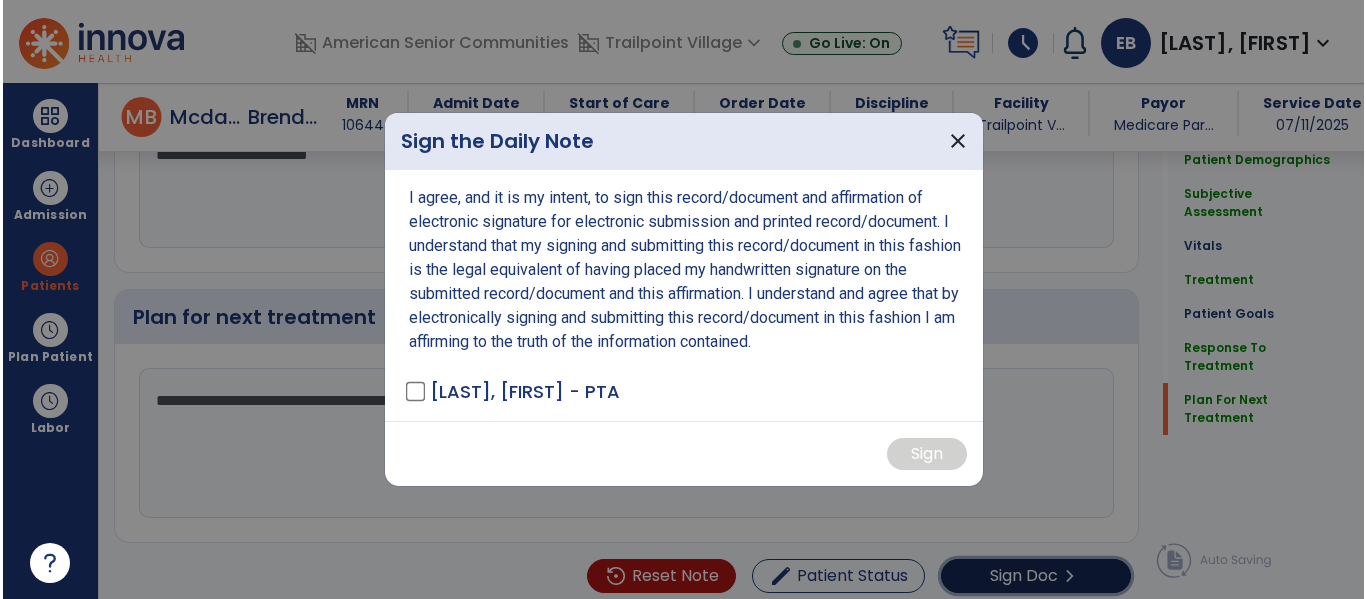scroll, scrollTop: 3459, scrollLeft: 0, axis: vertical 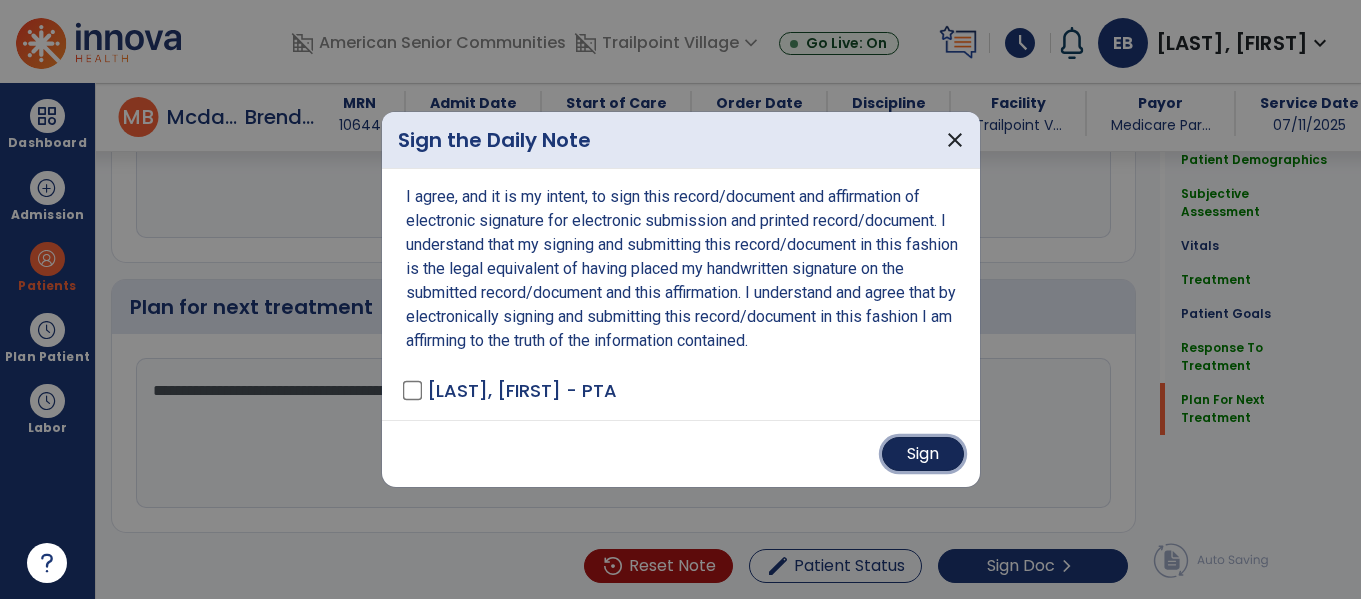 click on "Sign" at bounding box center (923, 454) 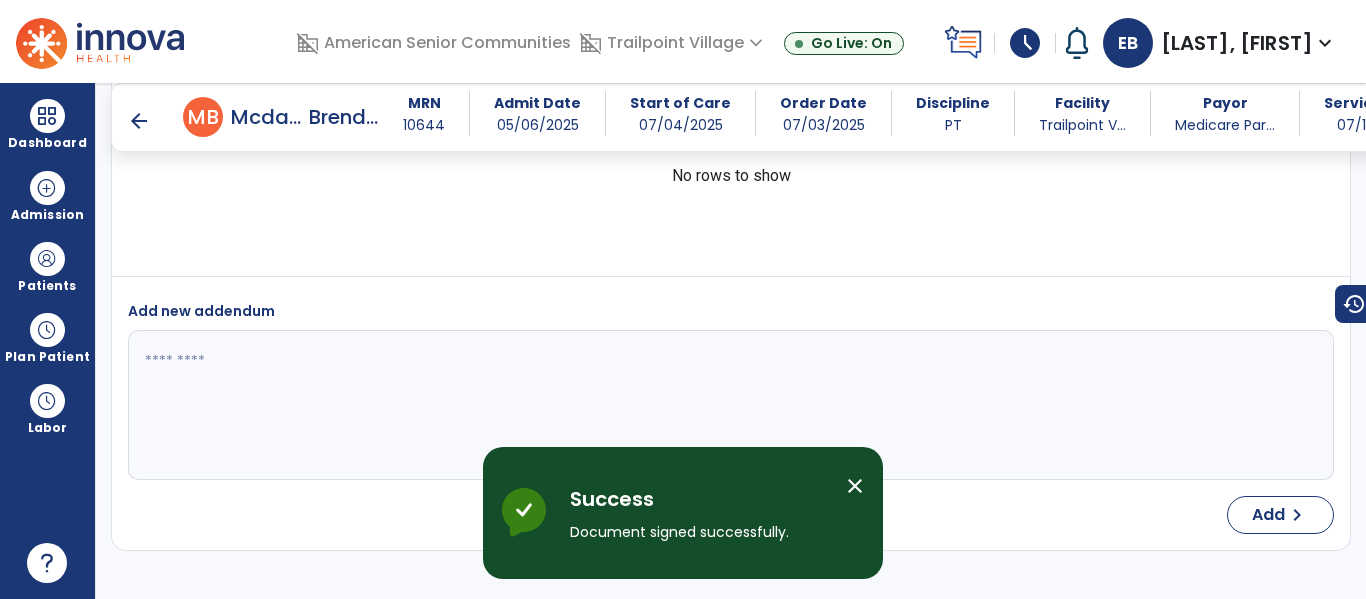 scroll, scrollTop: 4553, scrollLeft: 0, axis: vertical 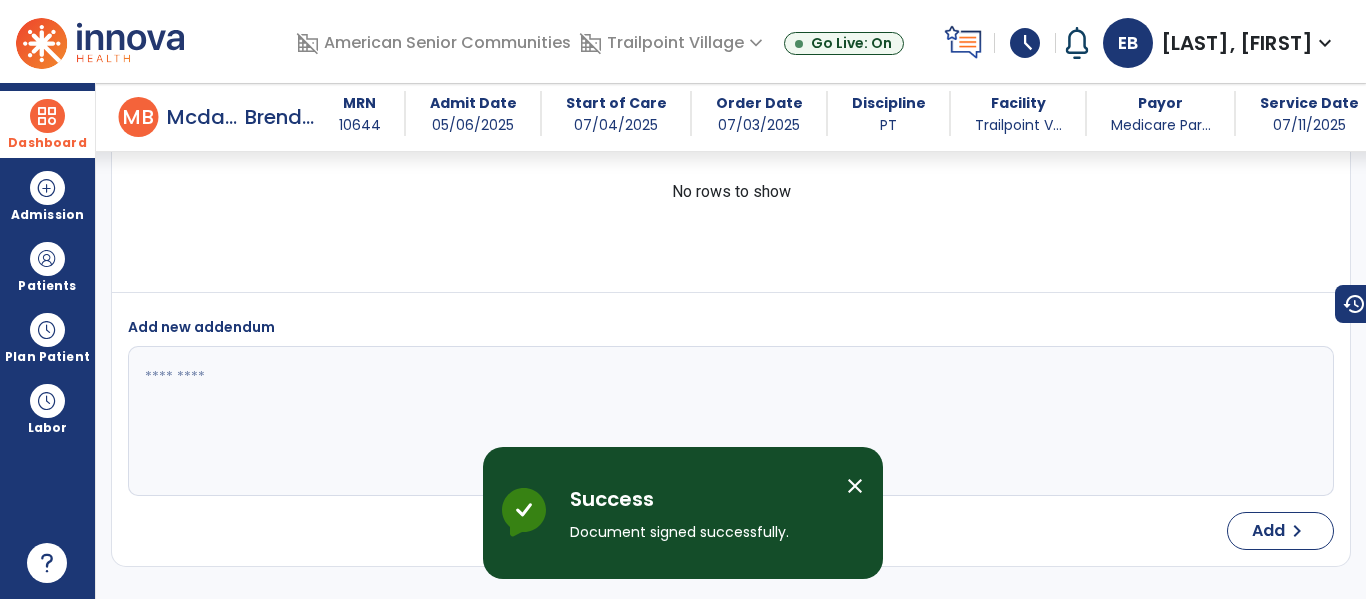 click on "Dashboard" at bounding box center (47, 143) 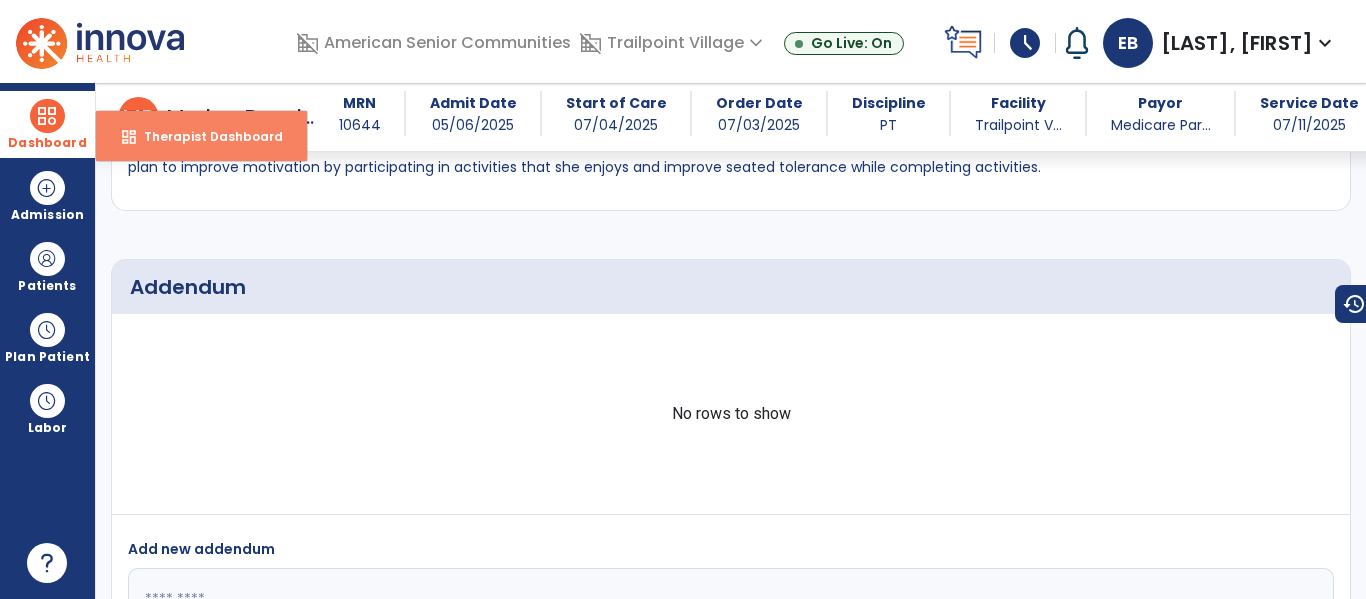 click on "dashboard  Therapist Dashboard" at bounding box center (201, 136) 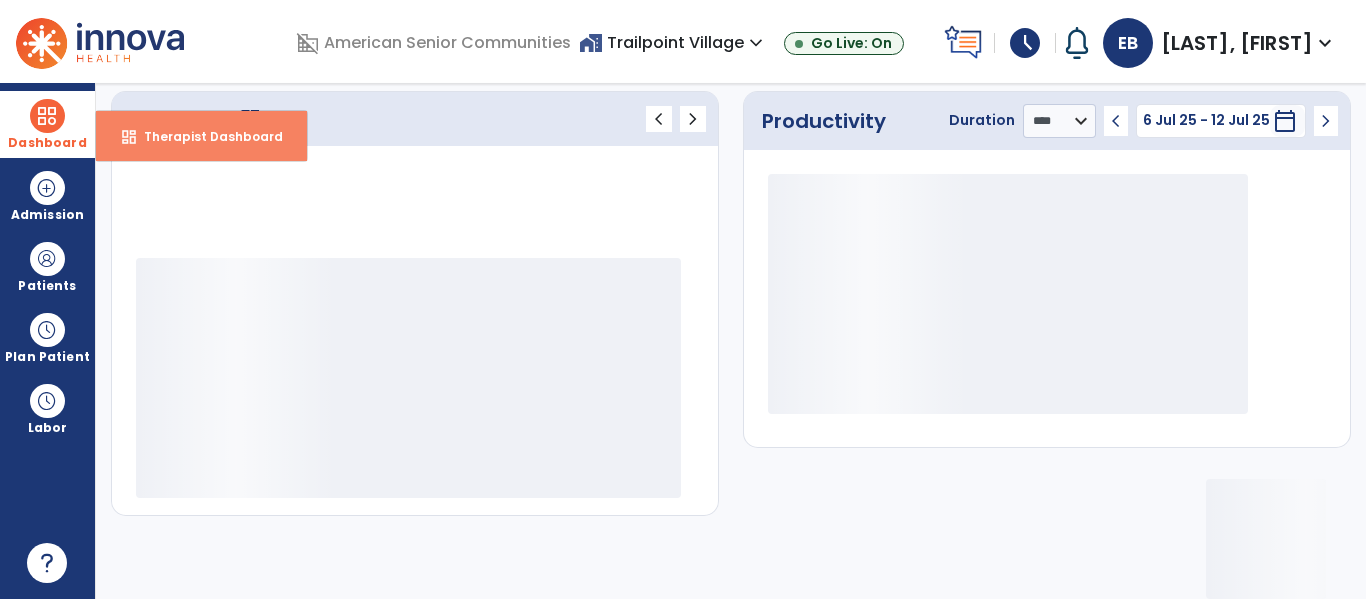 scroll, scrollTop: 276, scrollLeft: 0, axis: vertical 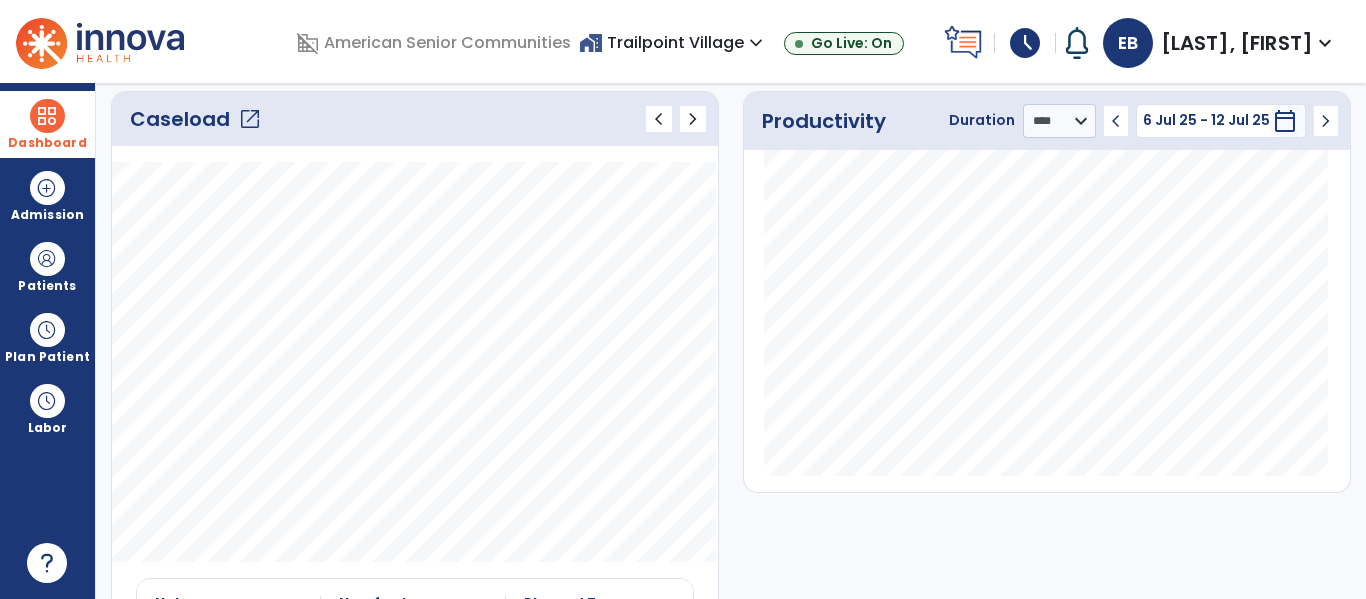 click on "Caseload   open_in_new" 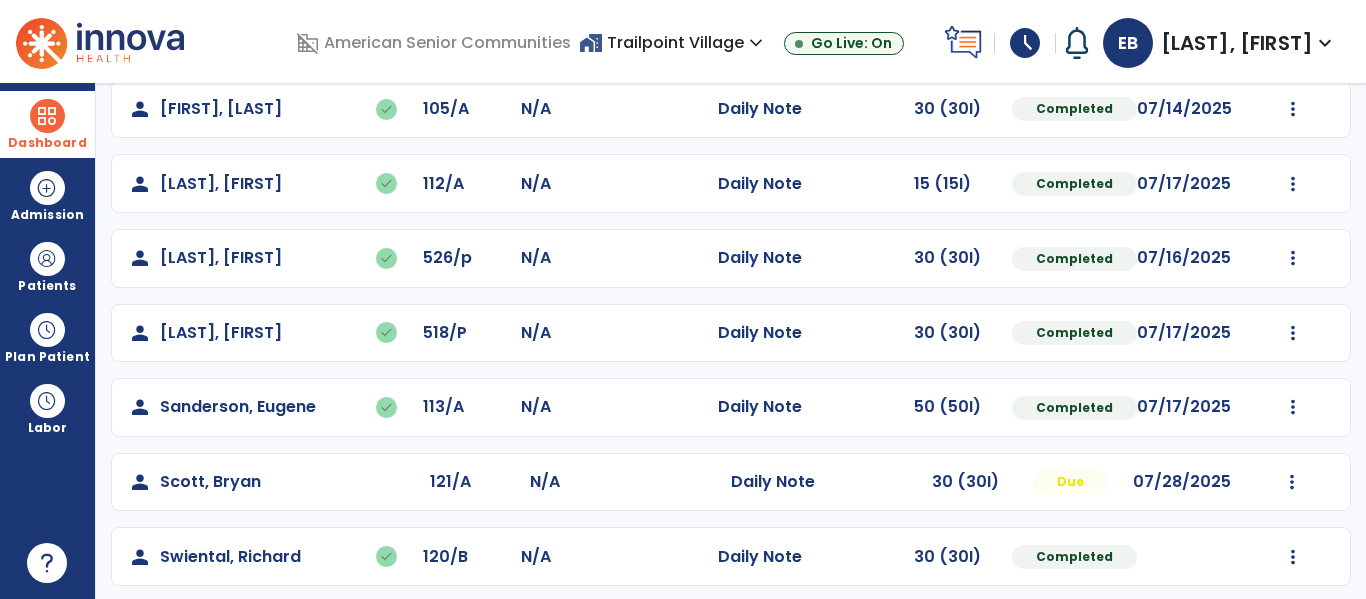 scroll, scrollTop: 413, scrollLeft: 0, axis: vertical 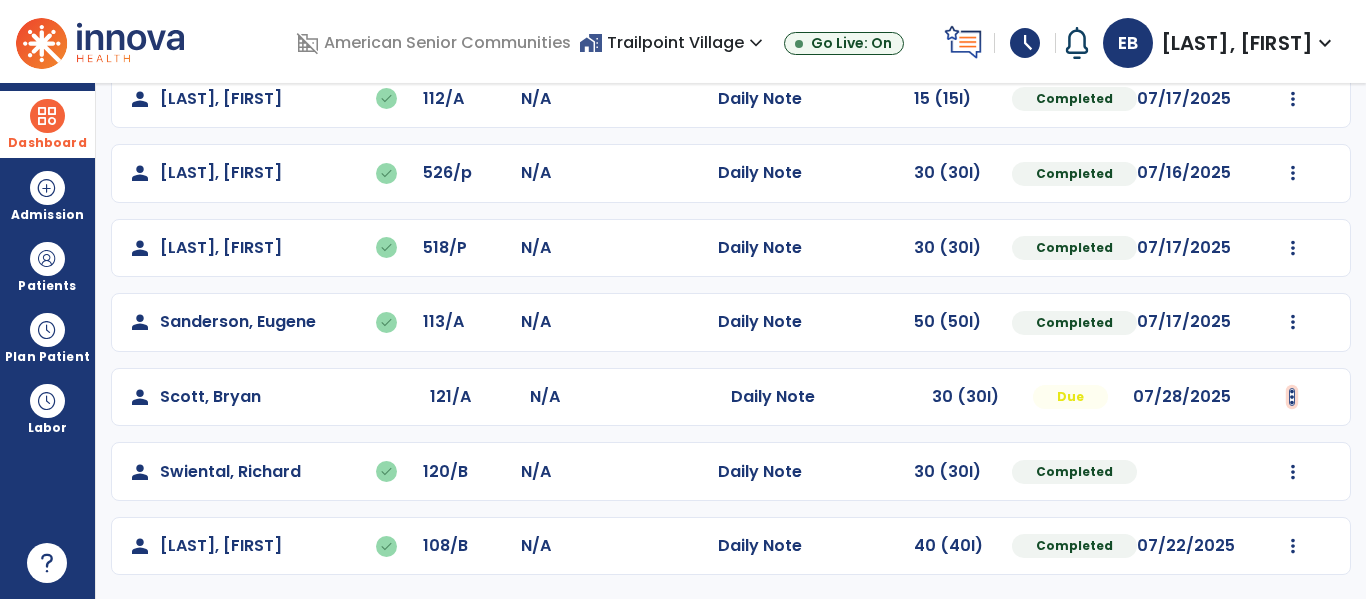 click at bounding box center (1293, -125) 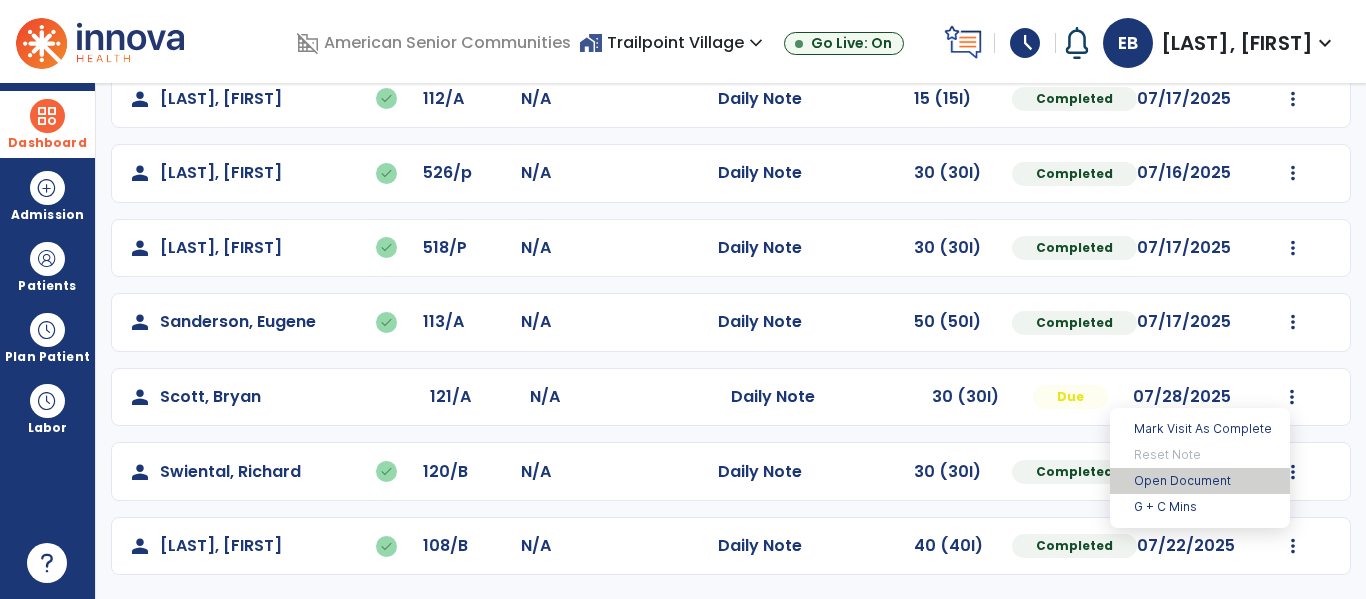 click on "Open Document" at bounding box center [1200, 481] 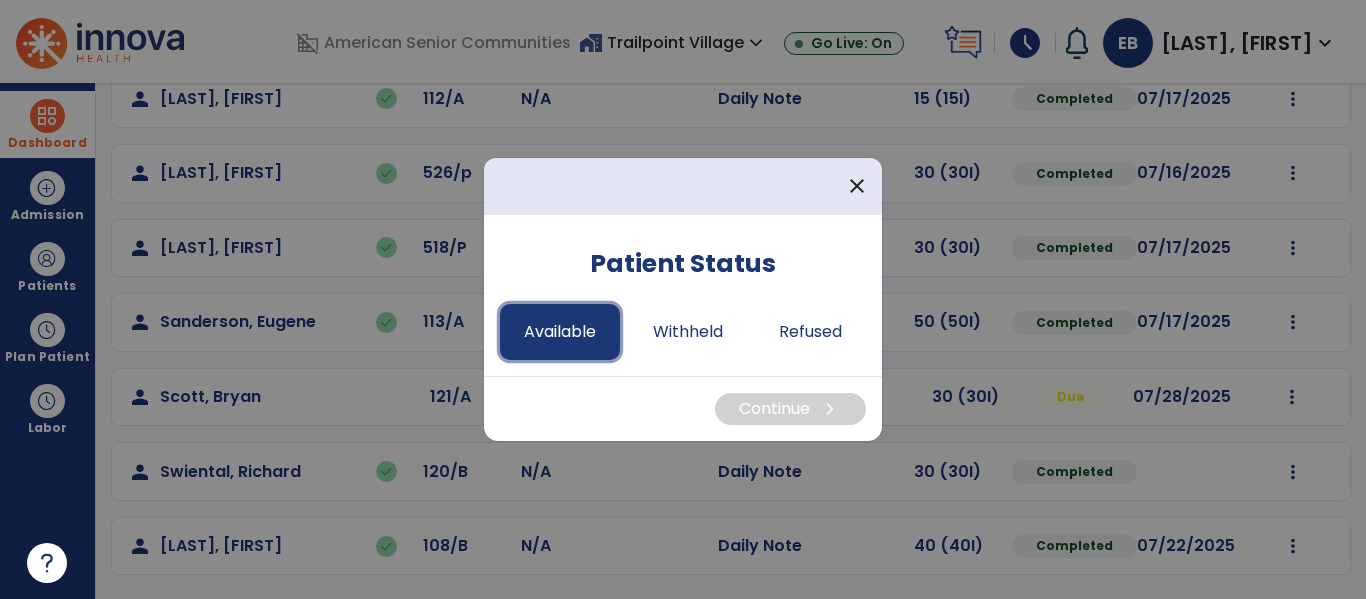 click on "Available" at bounding box center [560, 332] 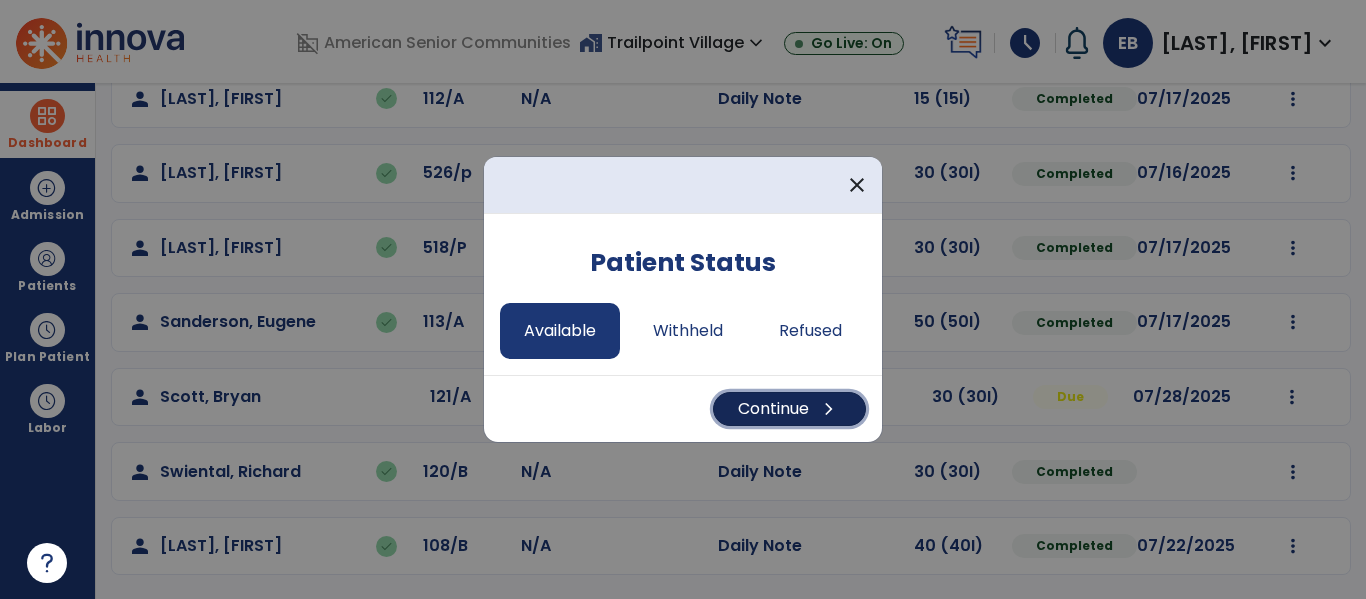 click on "Continue   chevron_right" at bounding box center [789, 409] 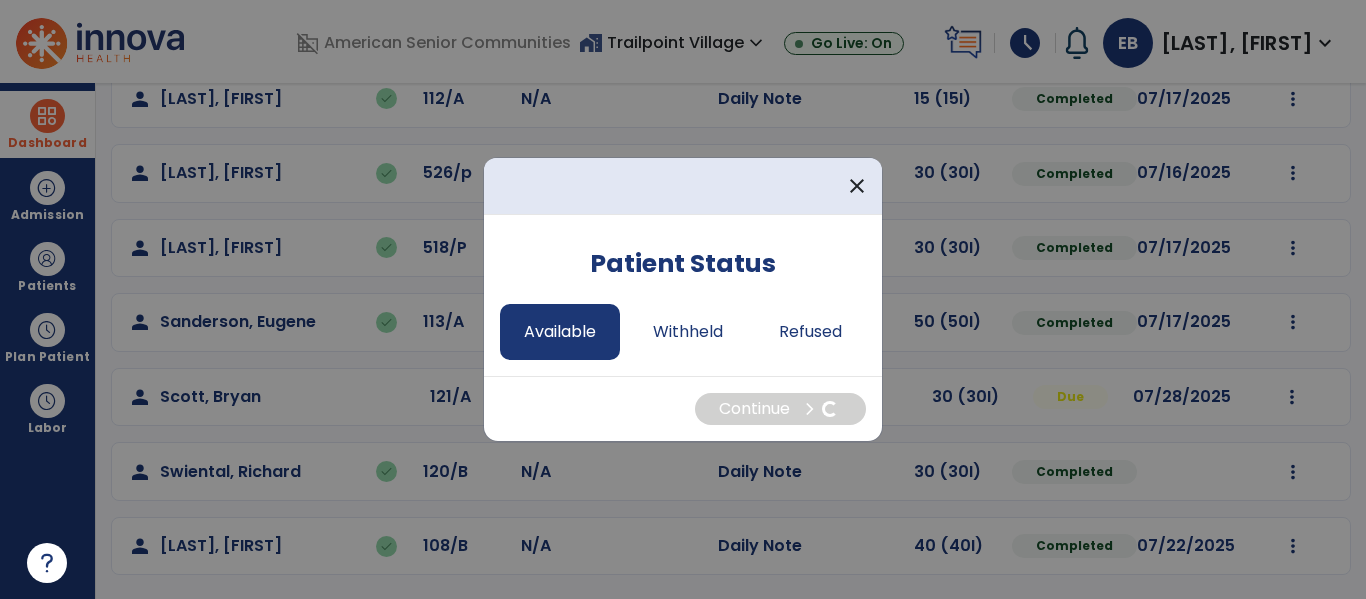 select on "*" 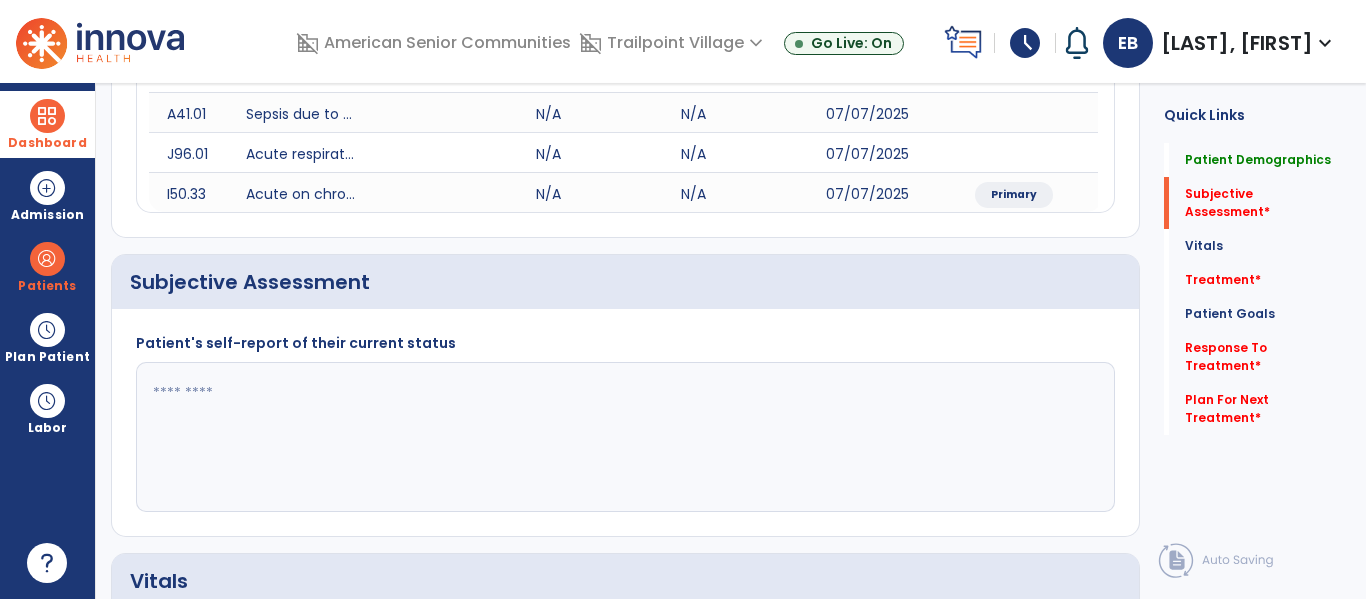 click 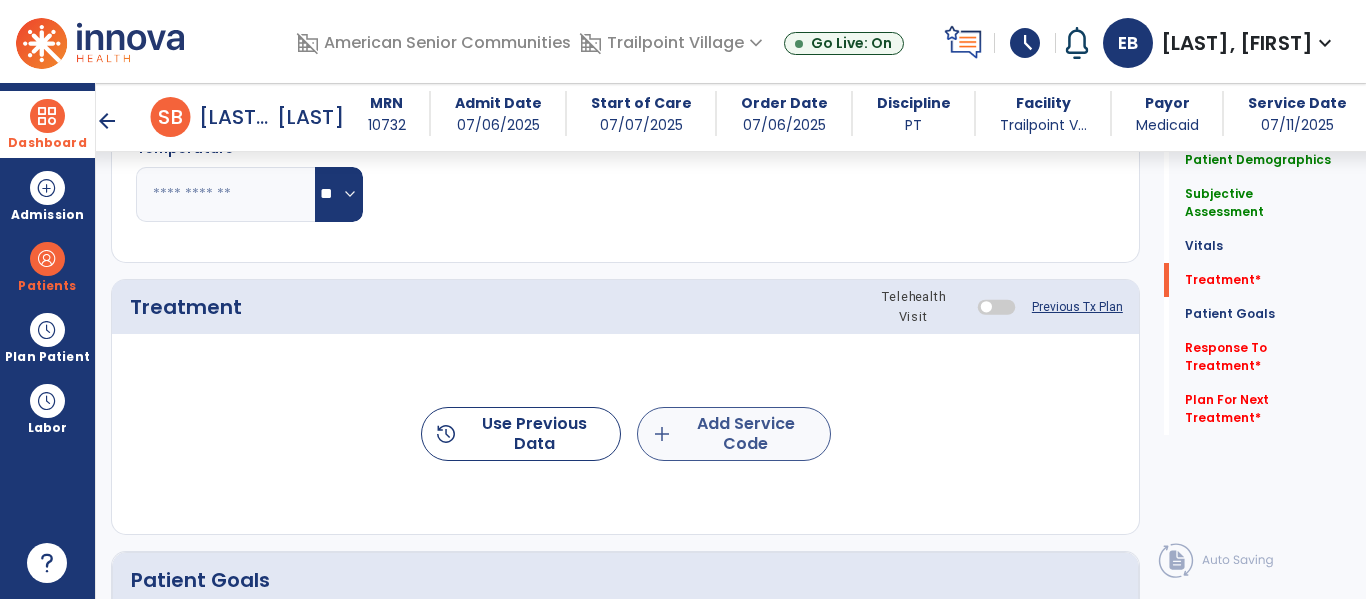 type on "**********" 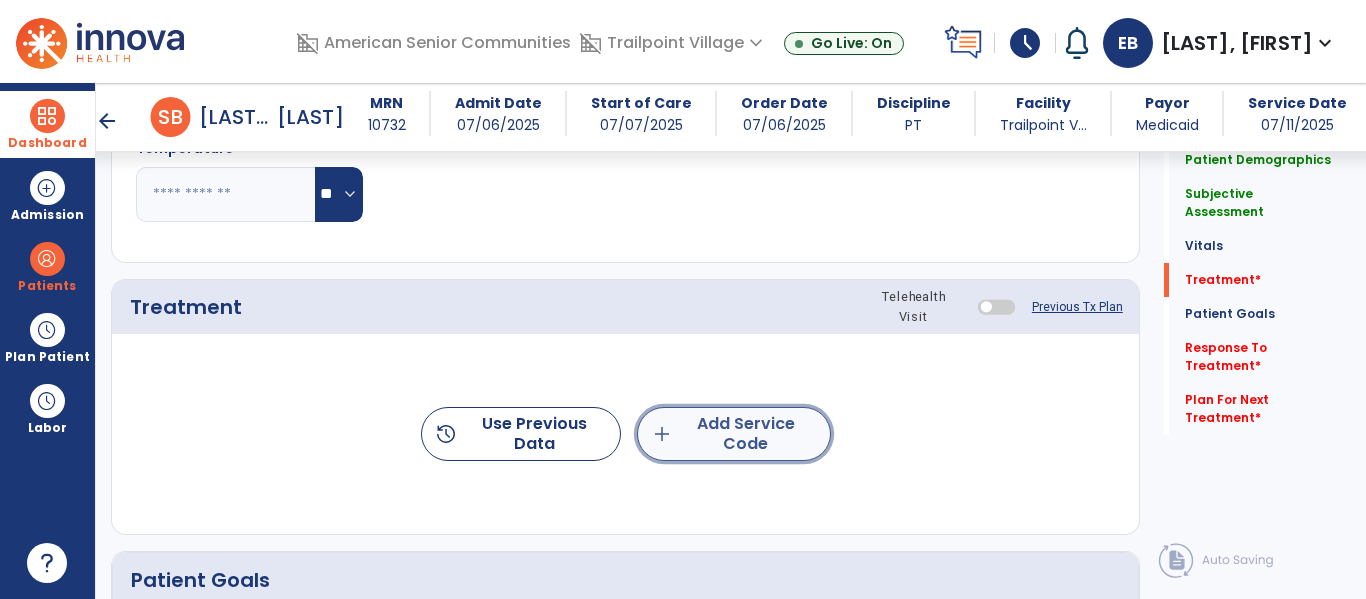 click on "add  Add Service Code" 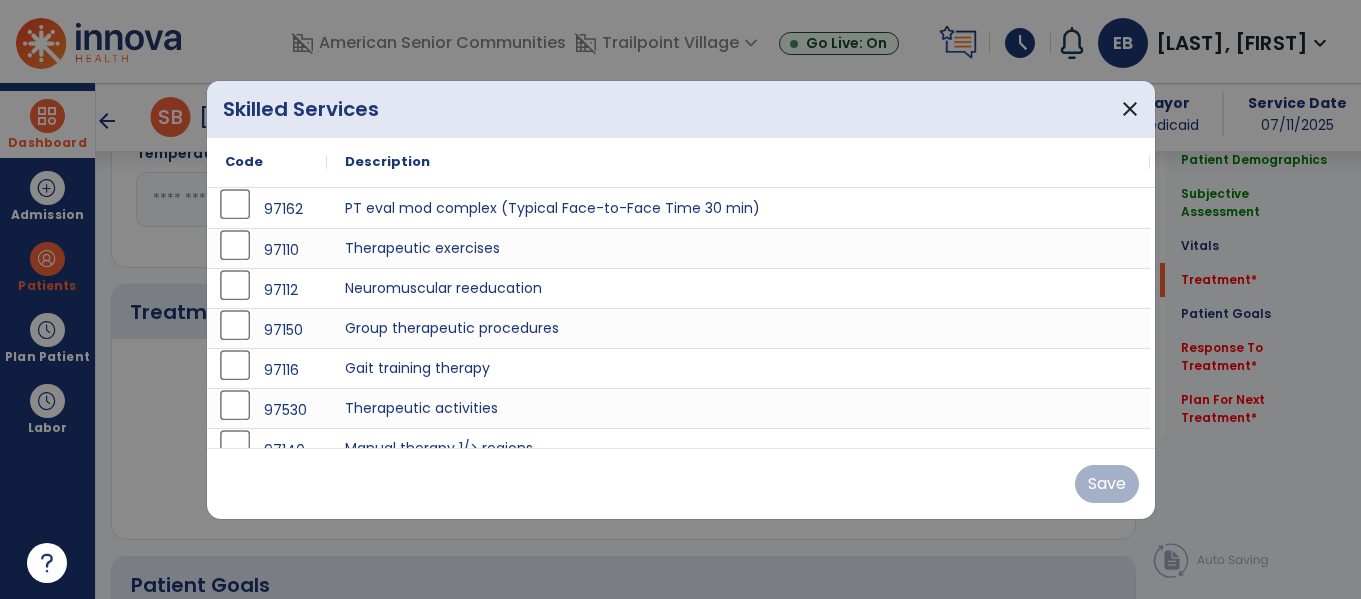 scroll, scrollTop: 1090, scrollLeft: 0, axis: vertical 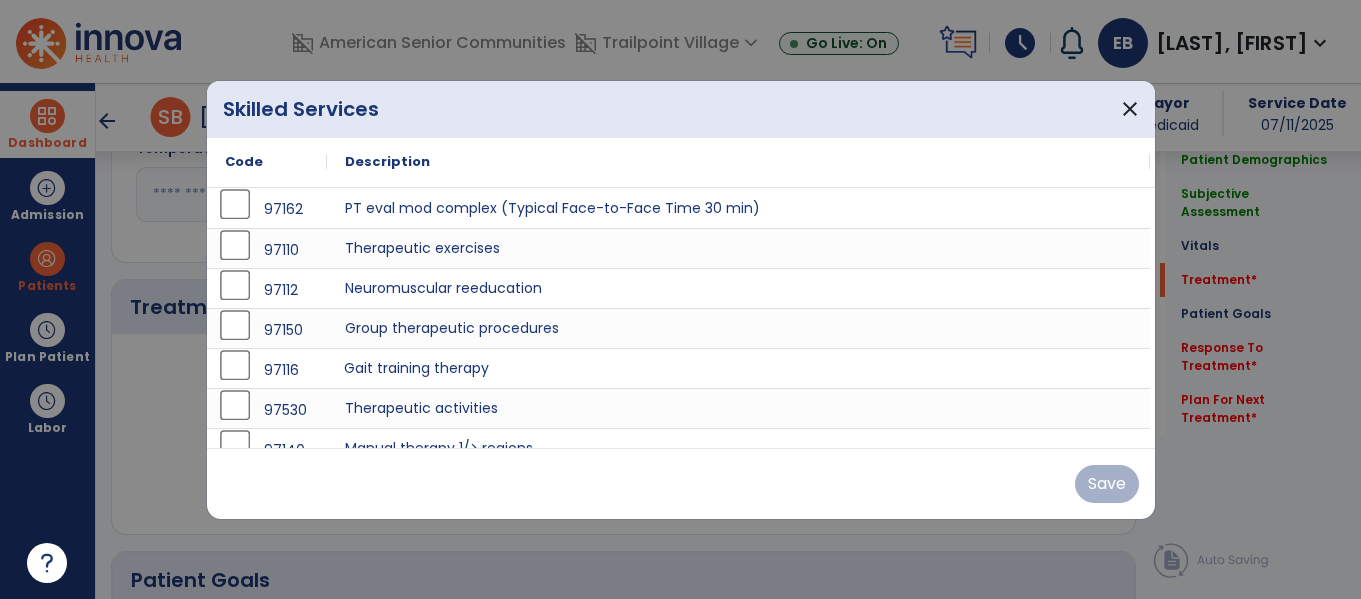 click on "Gait training therapy" at bounding box center [738, 368] 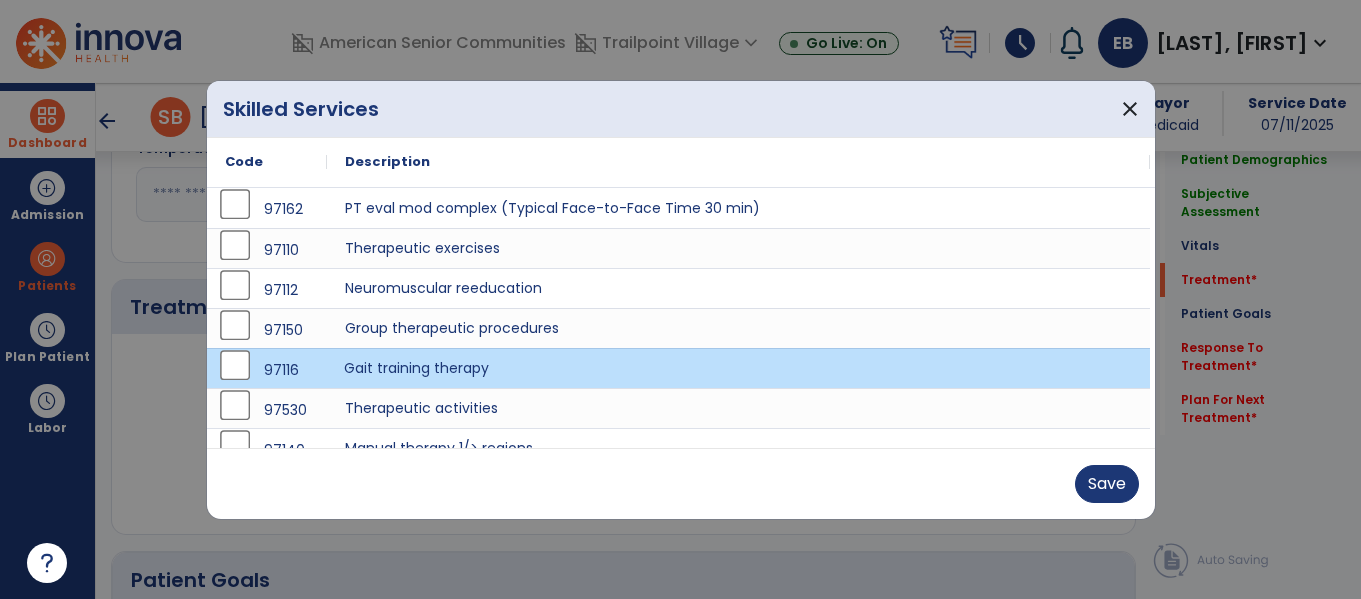 click on "97112 Neuromuscular reeducation" at bounding box center [678, 288] 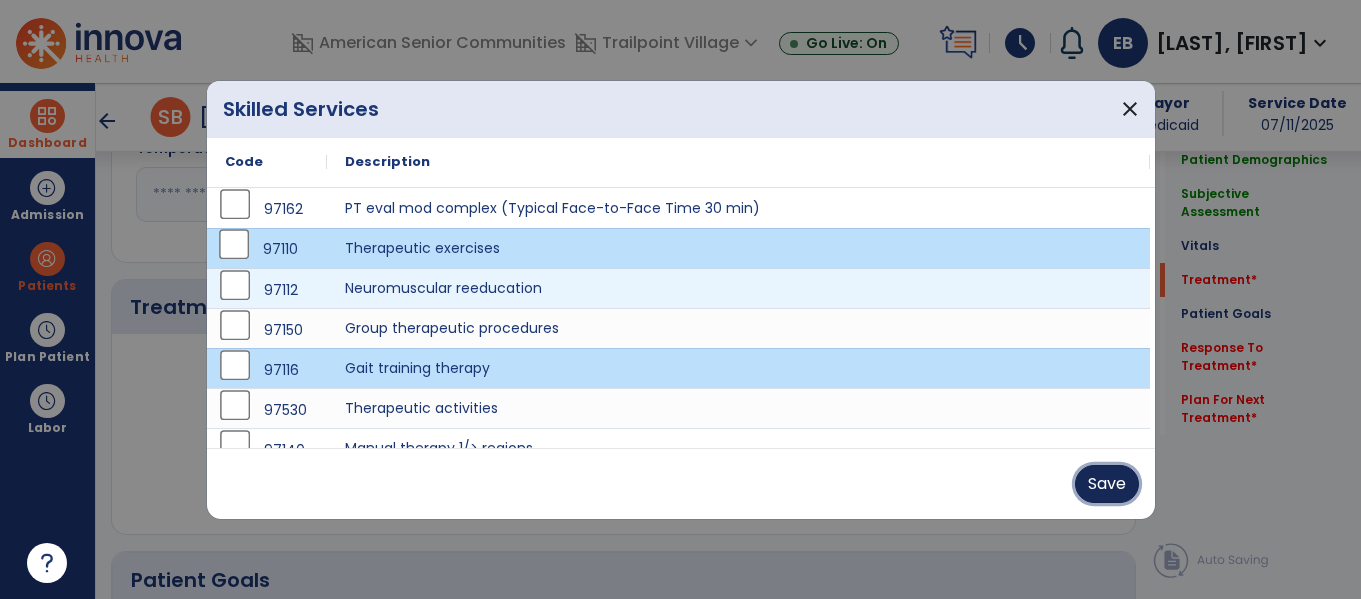 click on "Save" at bounding box center [1107, 484] 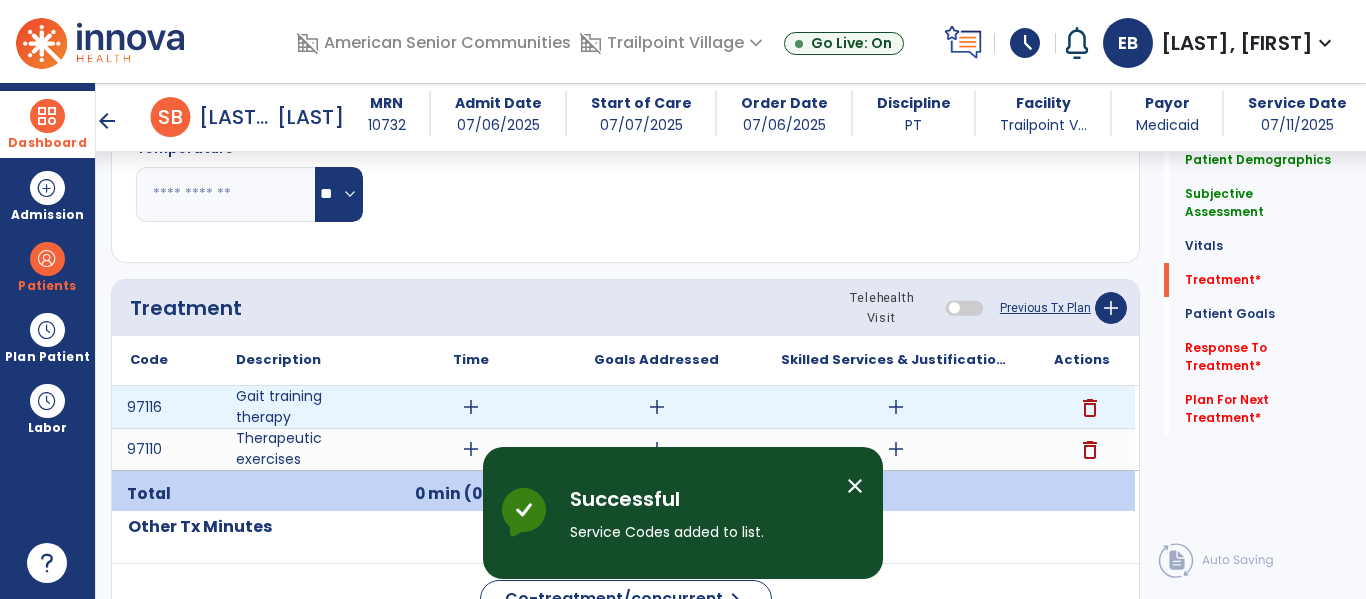 click on "add" at bounding box center (896, 407) 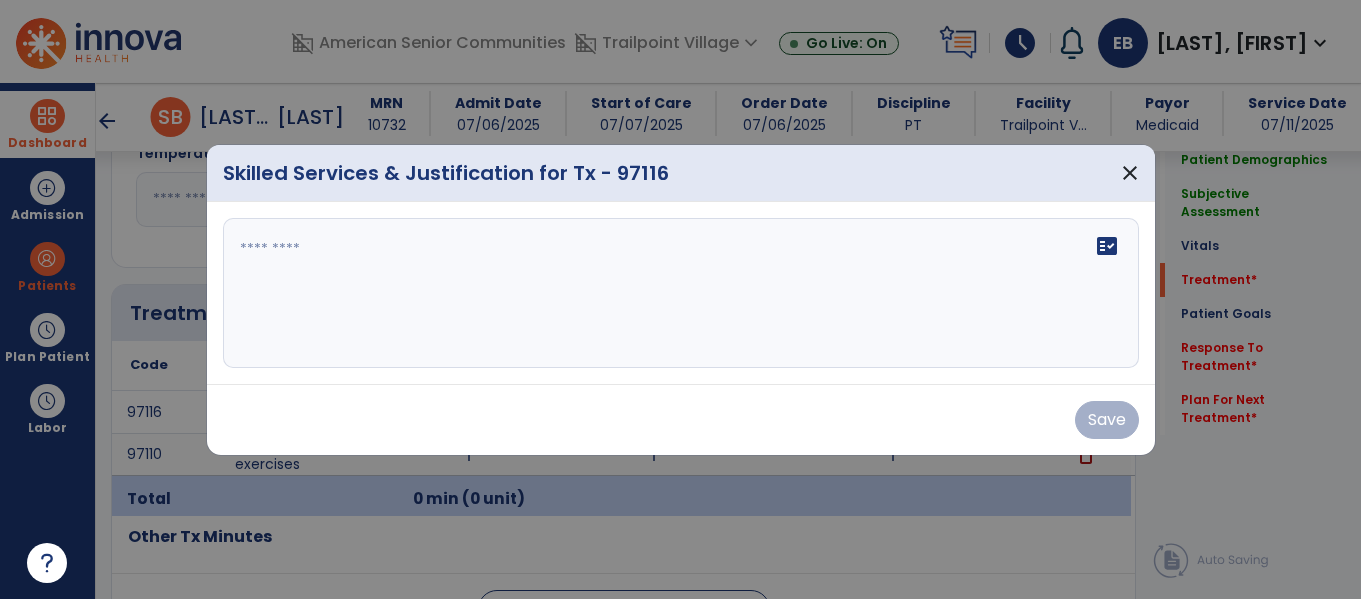 scroll, scrollTop: 1090, scrollLeft: 0, axis: vertical 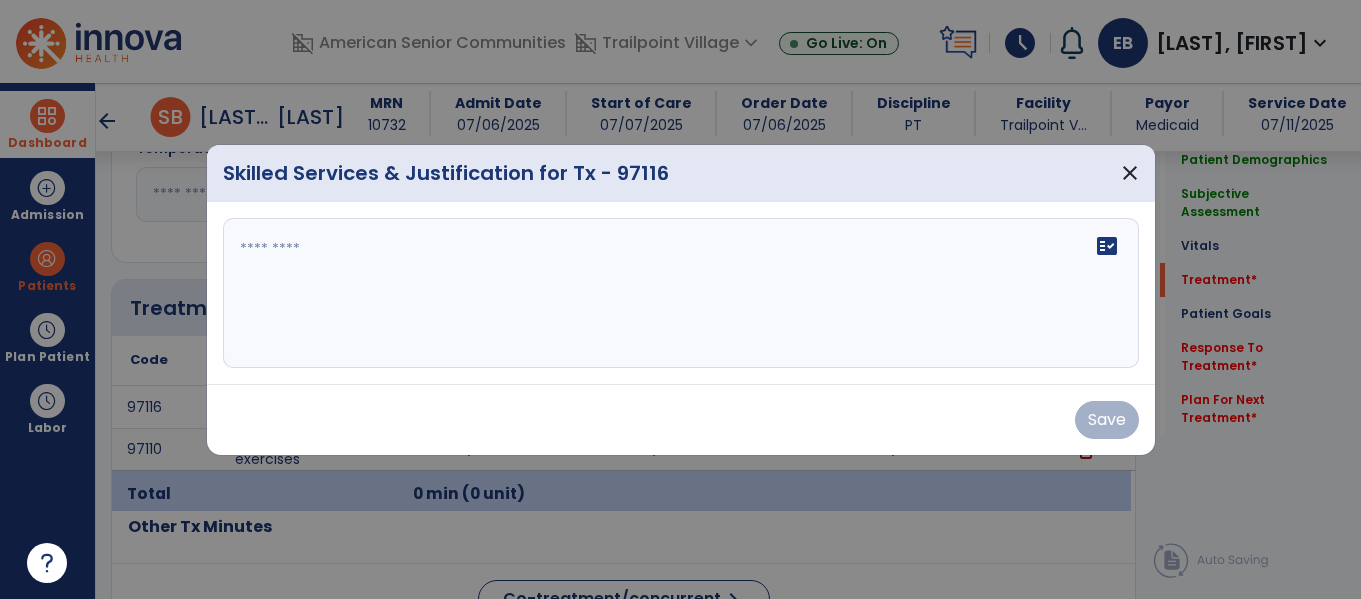 click on "fact_check" at bounding box center [681, 293] 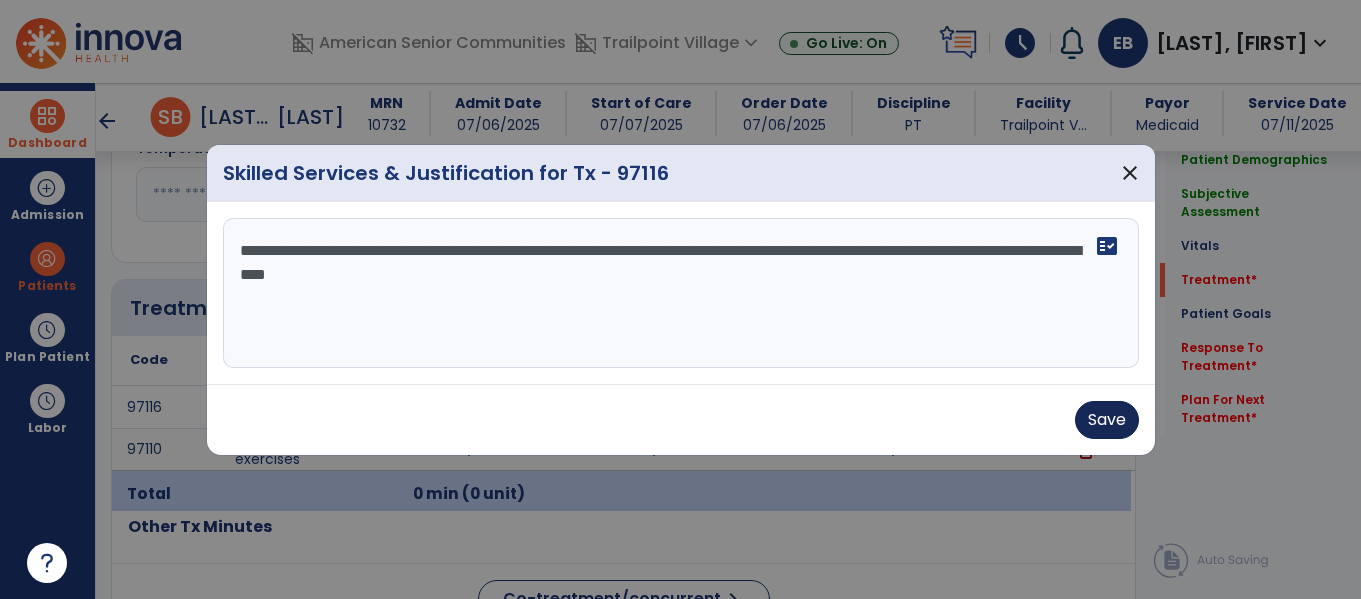 type on "**********" 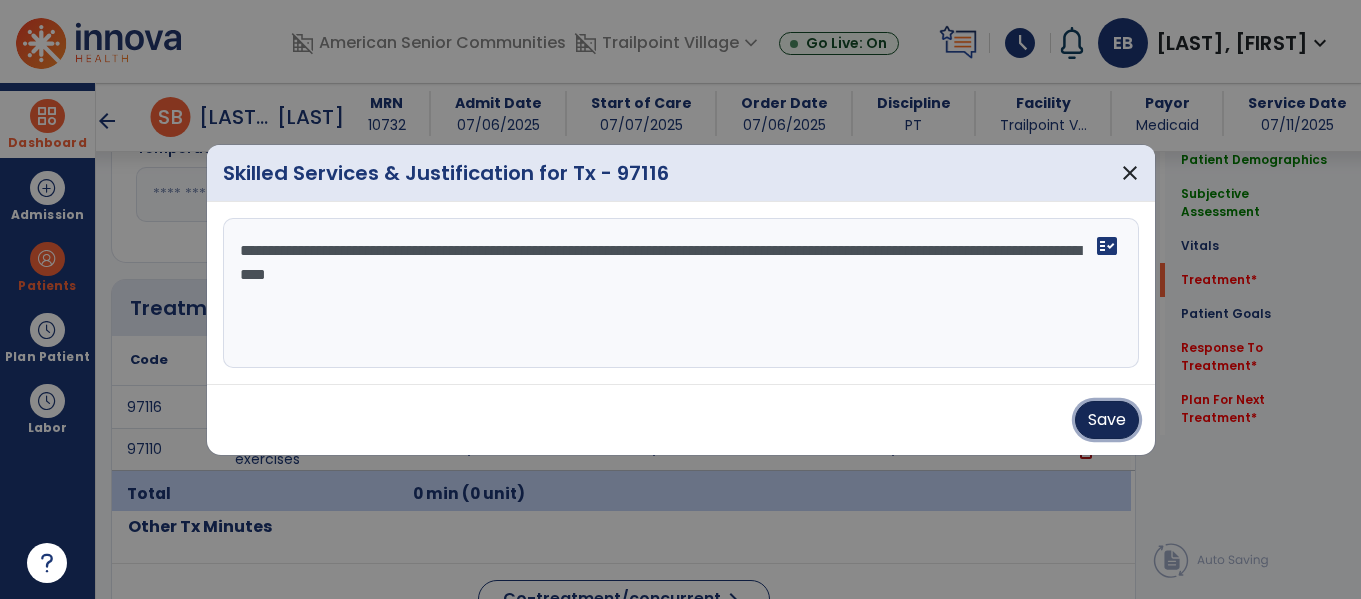 click on "Save" at bounding box center (1107, 420) 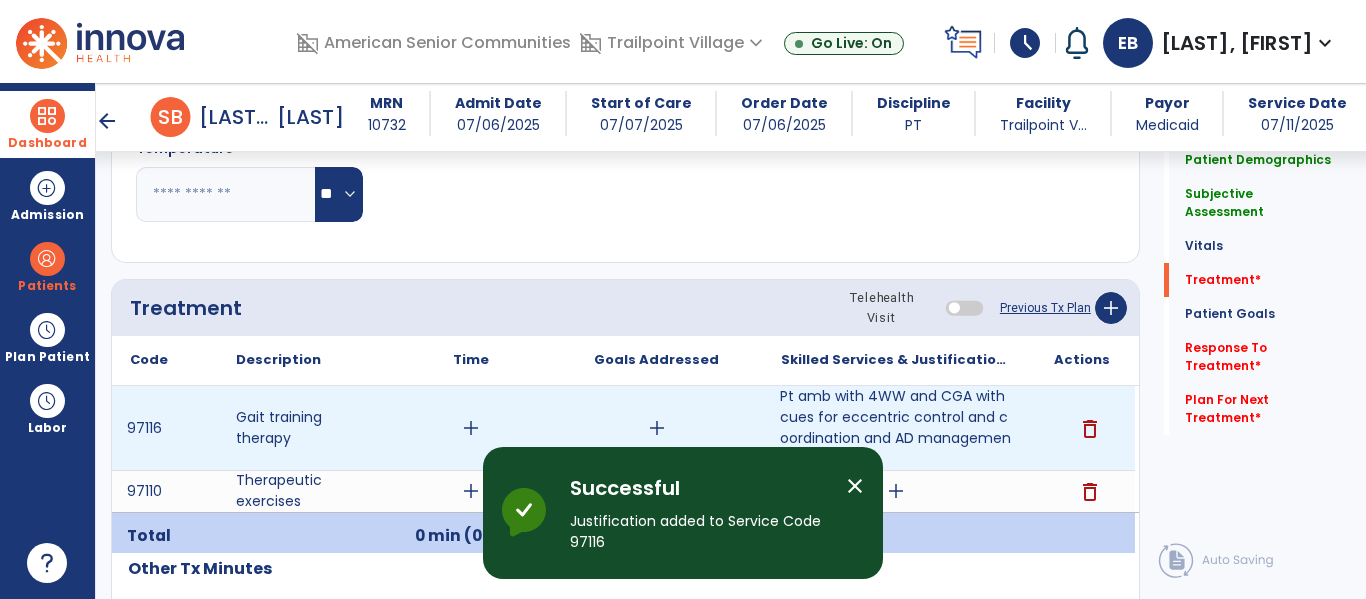click on "add" at bounding box center [471, 428] 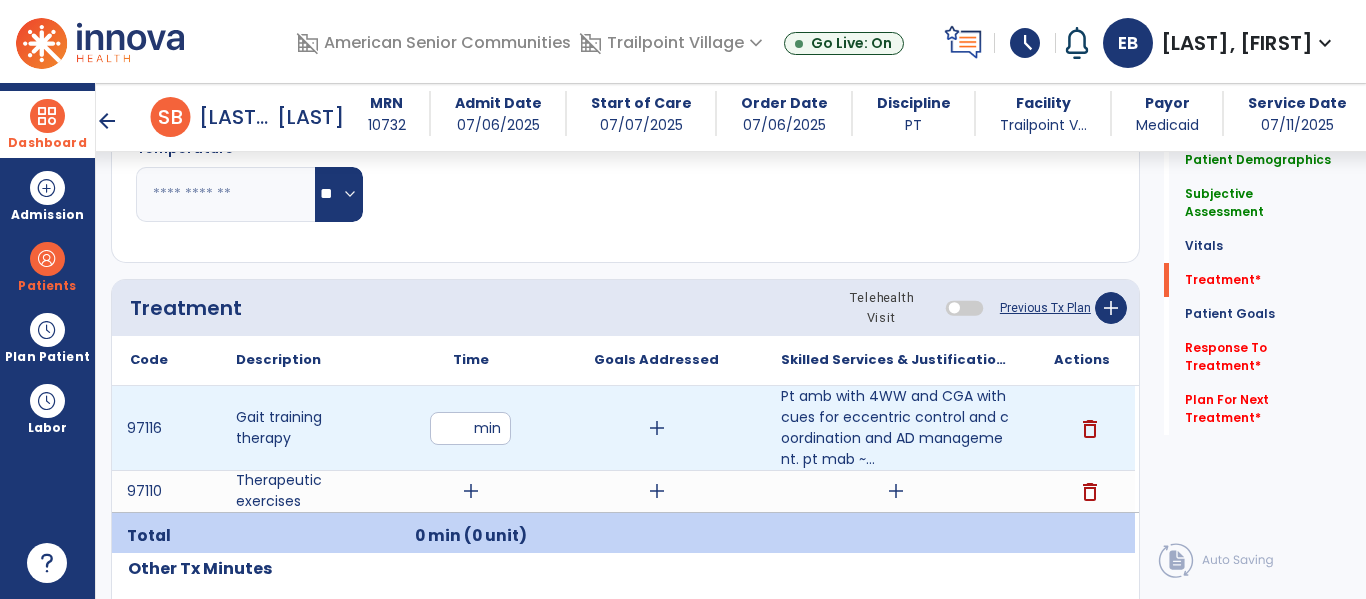 type on "**" 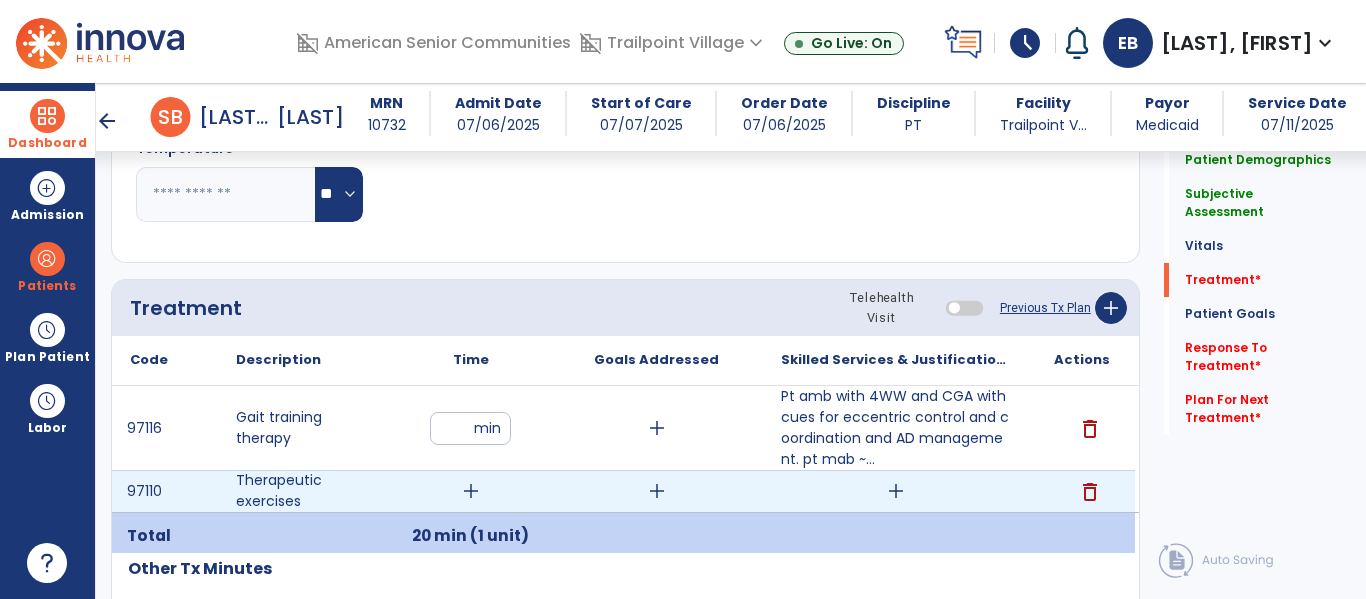 click on "add" at bounding box center [471, 491] 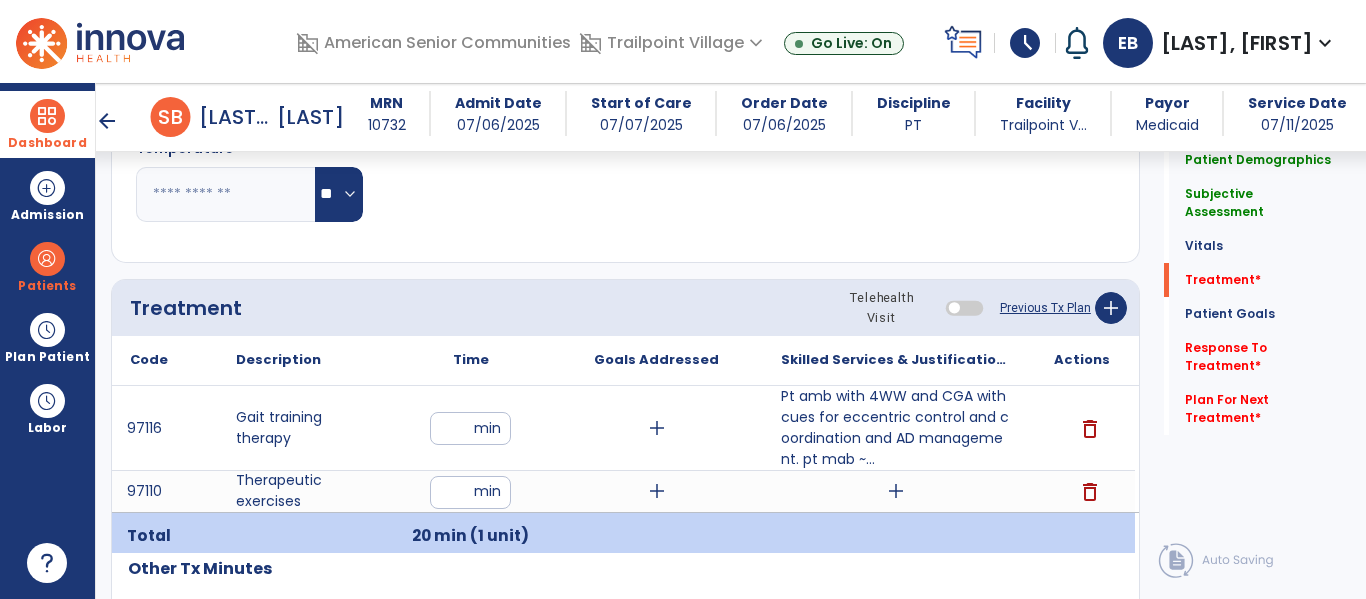 type on "**" 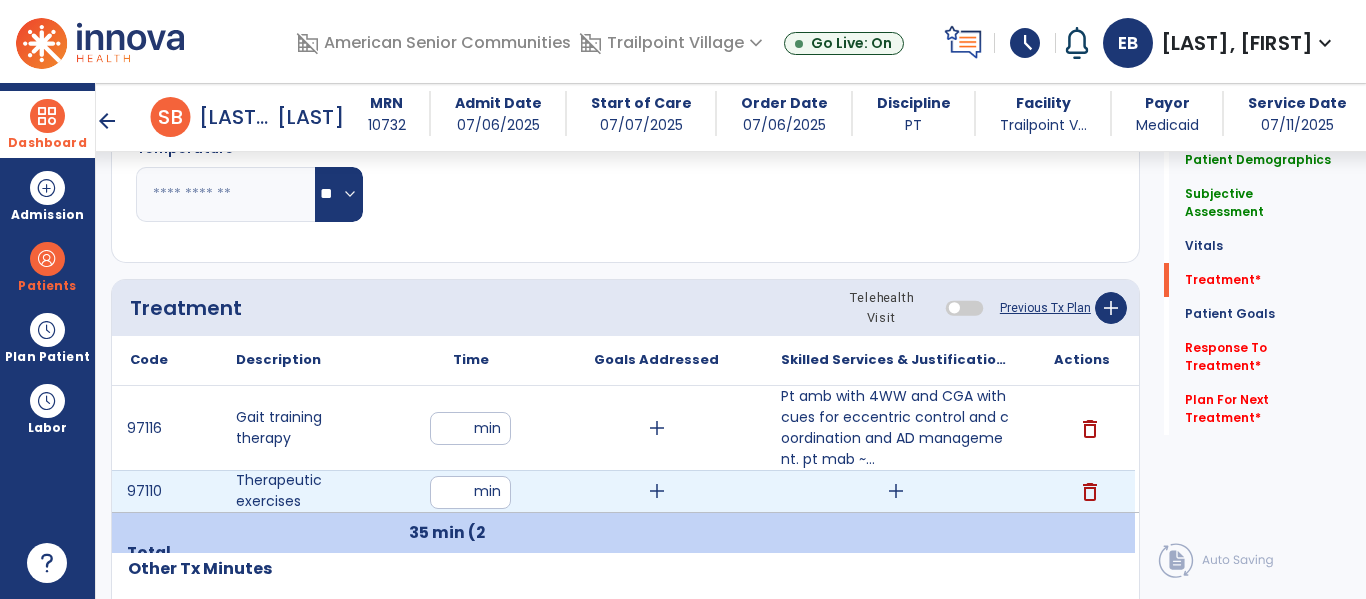 click on "add" at bounding box center (896, 491) 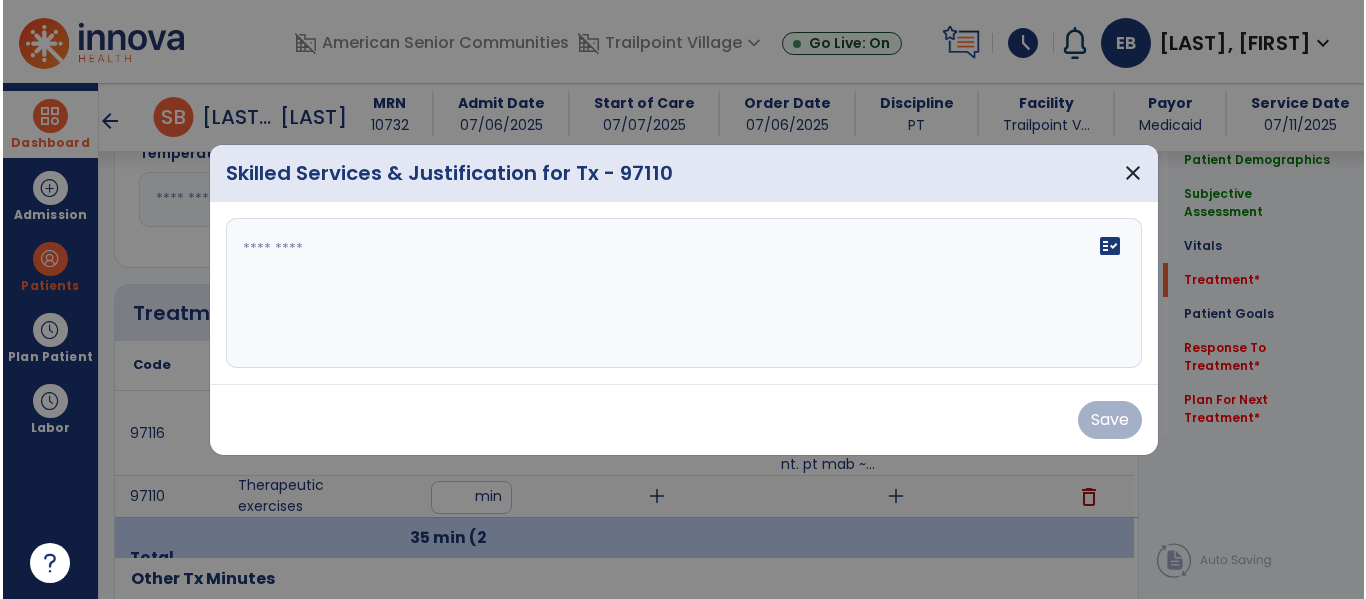 scroll, scrollTop: 1090, scrollLeft: 0, axis: vertical 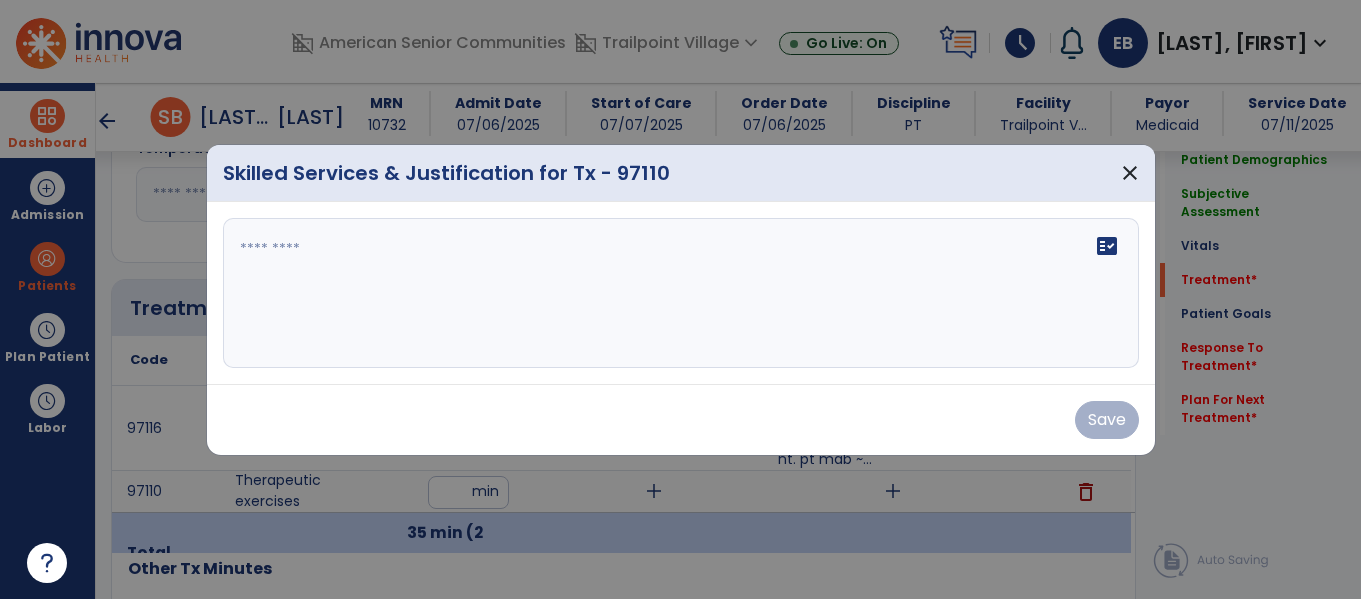 click on "fact_check" at bounding box center [681, 293] 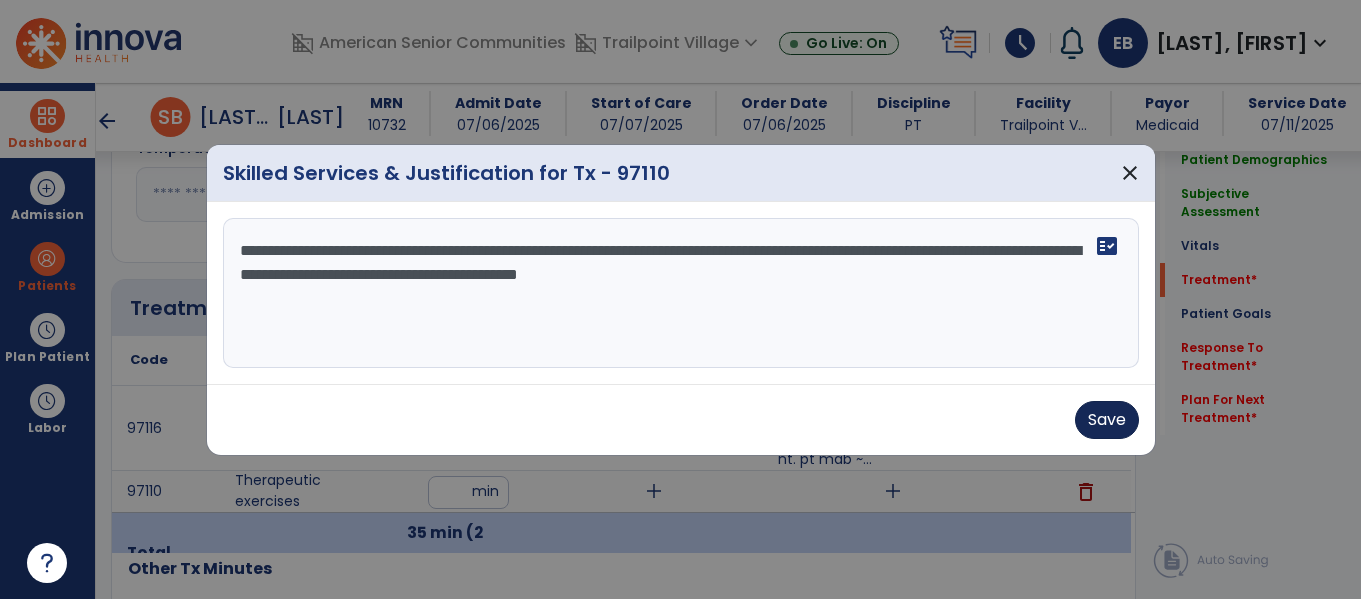 type on "**********" 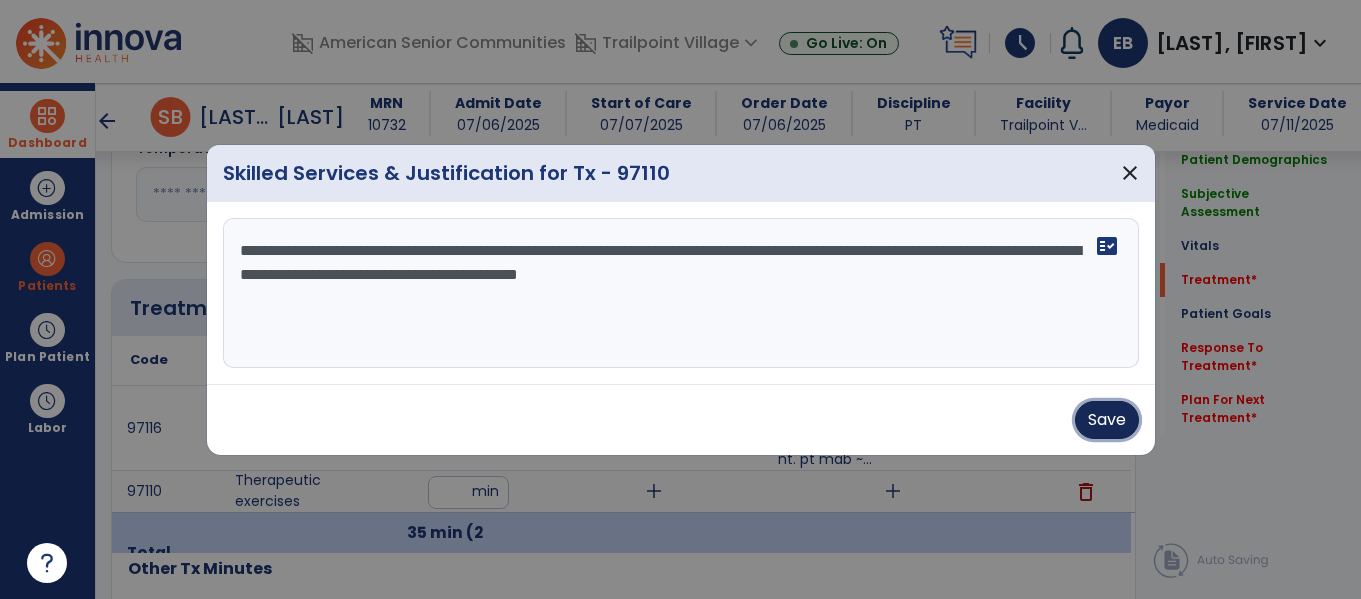 click on "Save" at bounding box center [1107, 420] 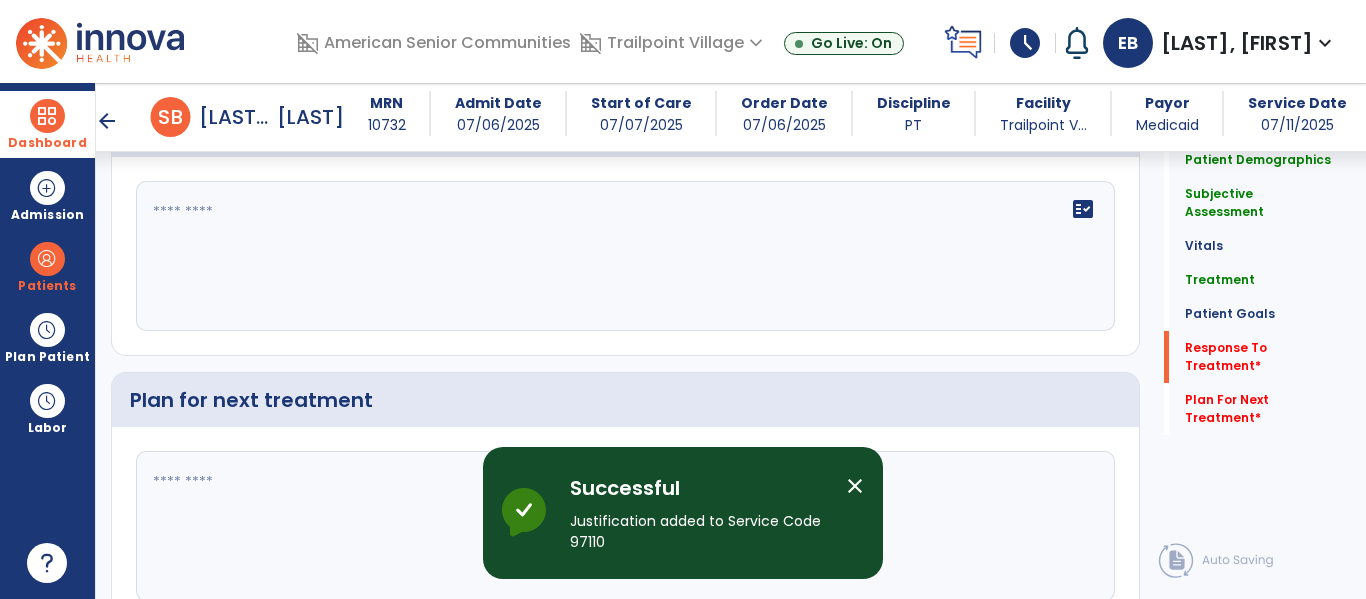 scroll, scrollTop: 3102, scrollLeft: 0, axis: vertical 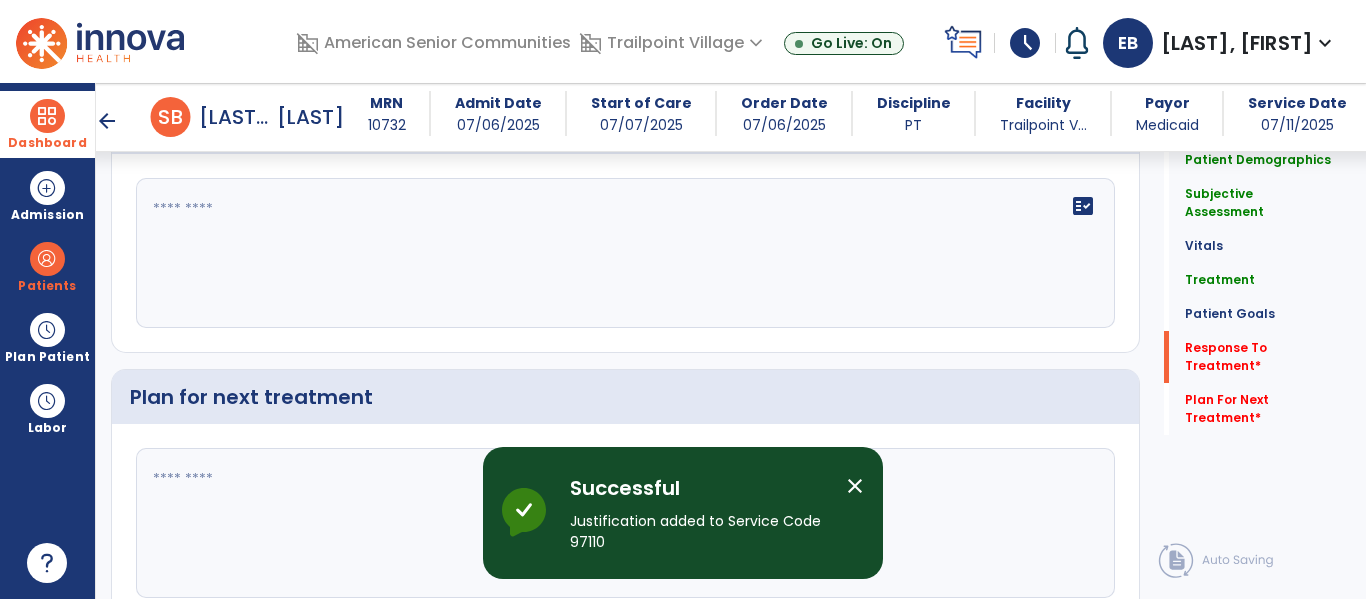 click on "fact_check" 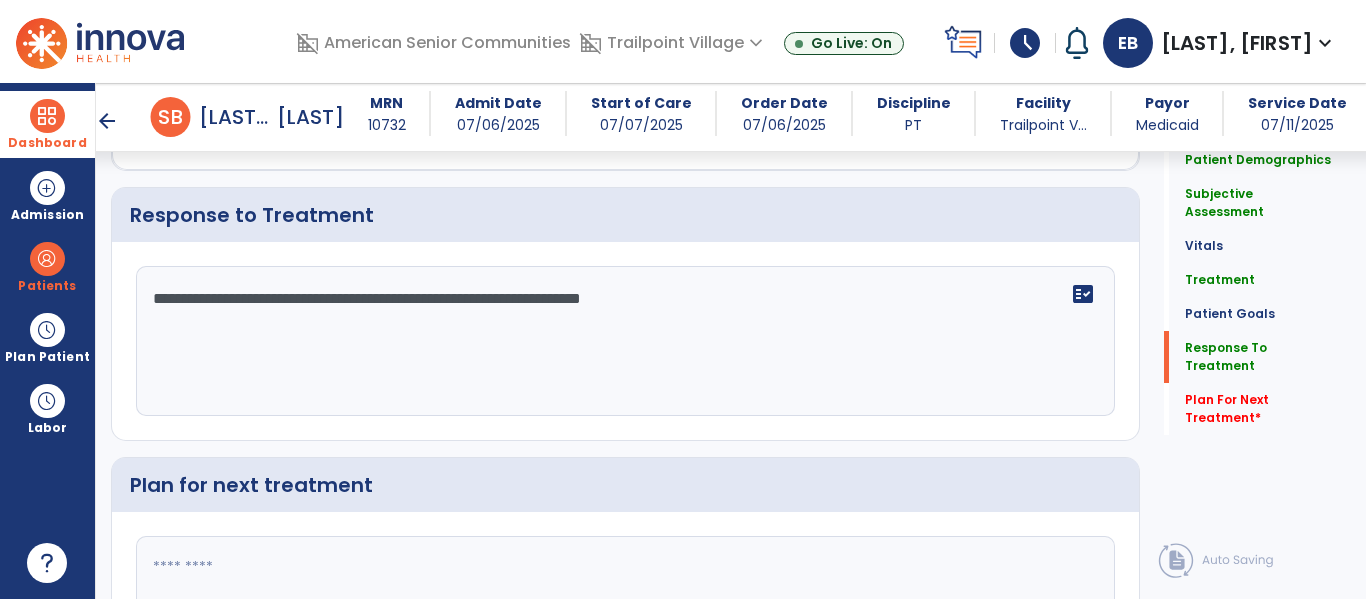scroll, scrollTop: 3102, scrollLeft: 0, axis: vertical 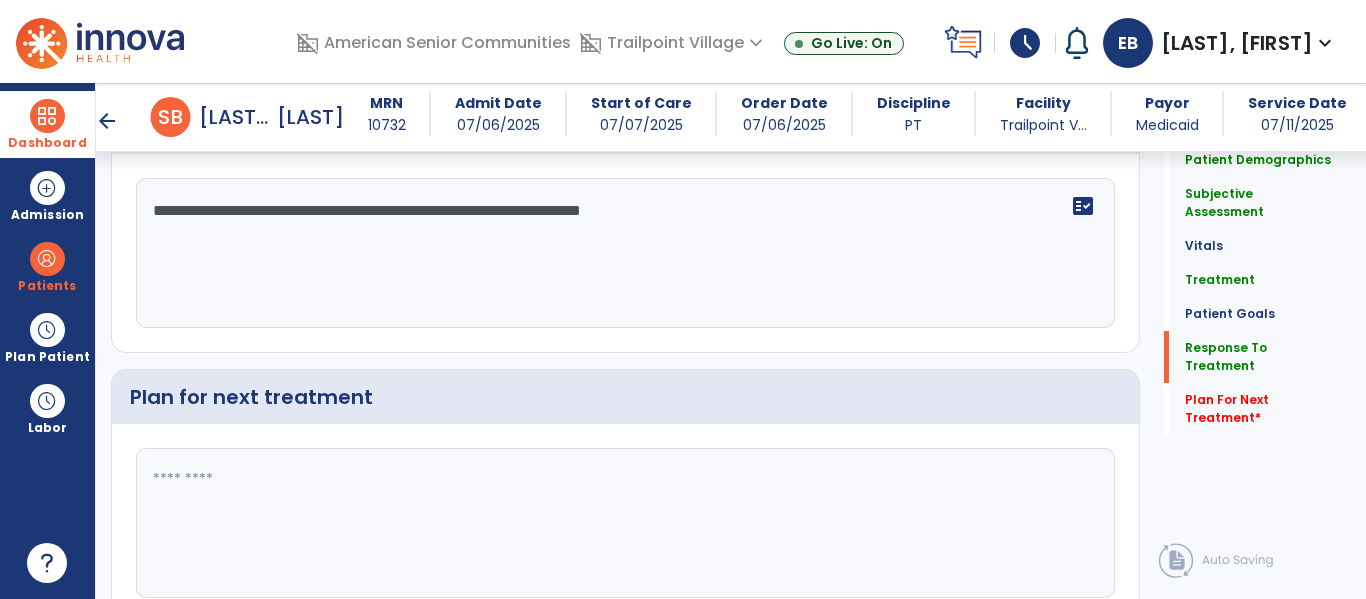 click on "**********" 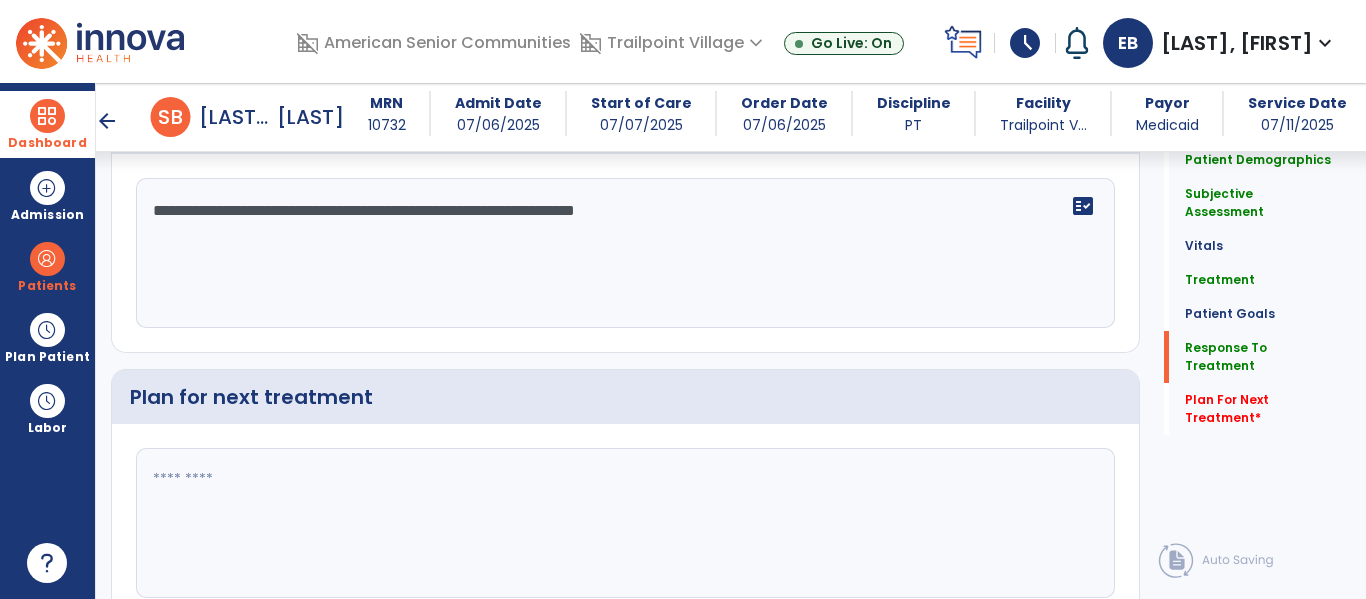 type on "**********" 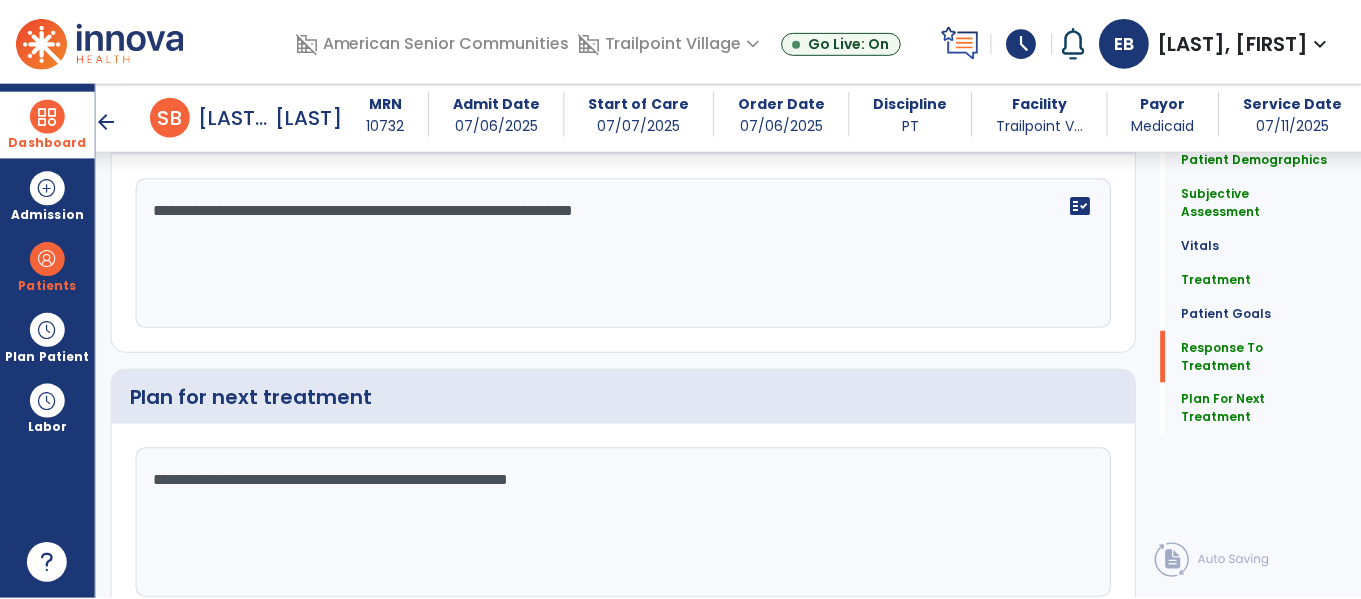 scroll, scrollTop: 3192, scrollLeft: 0, axis: vertical 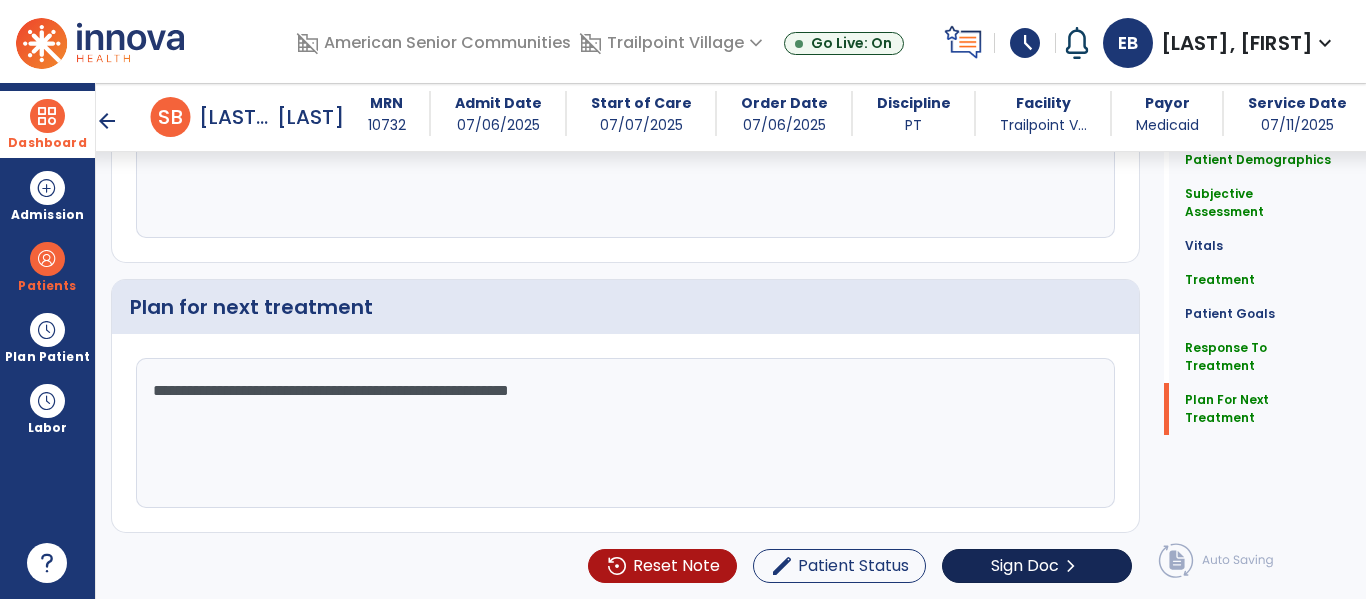type on "**********" 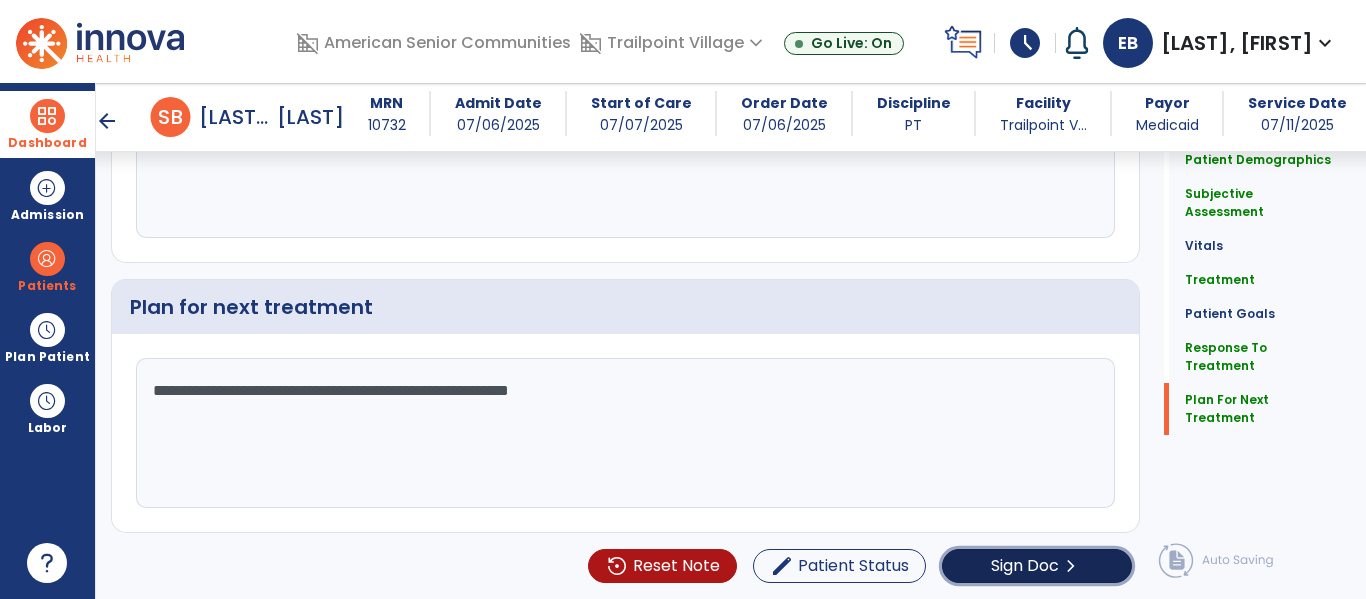 click on "Sign Doc" 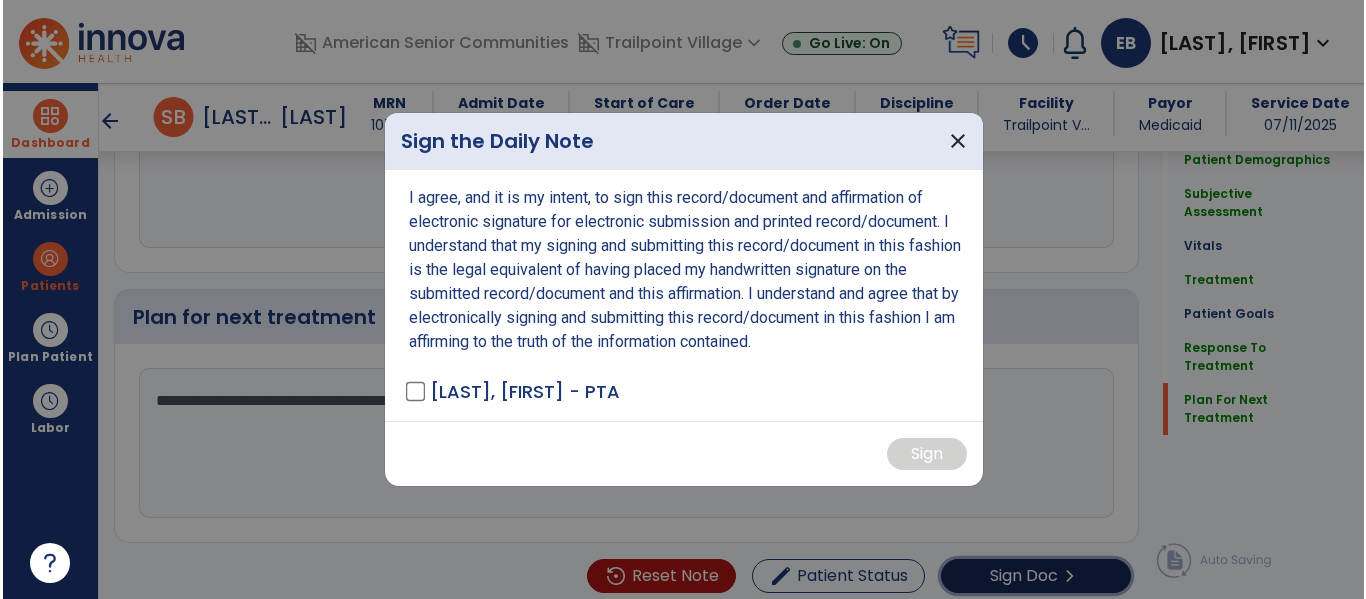 scroll, scrollTop: 3192, scrollLeft: 0, axis: vertical 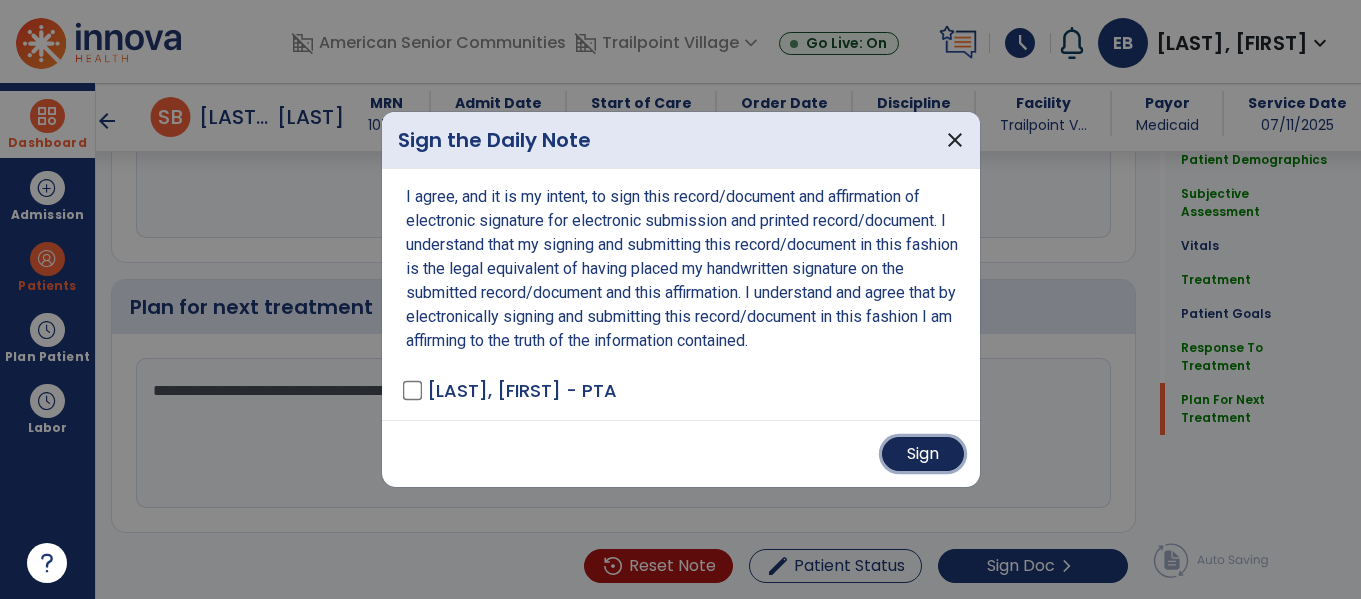 click on "Sign" at bounding box center (923, 454) 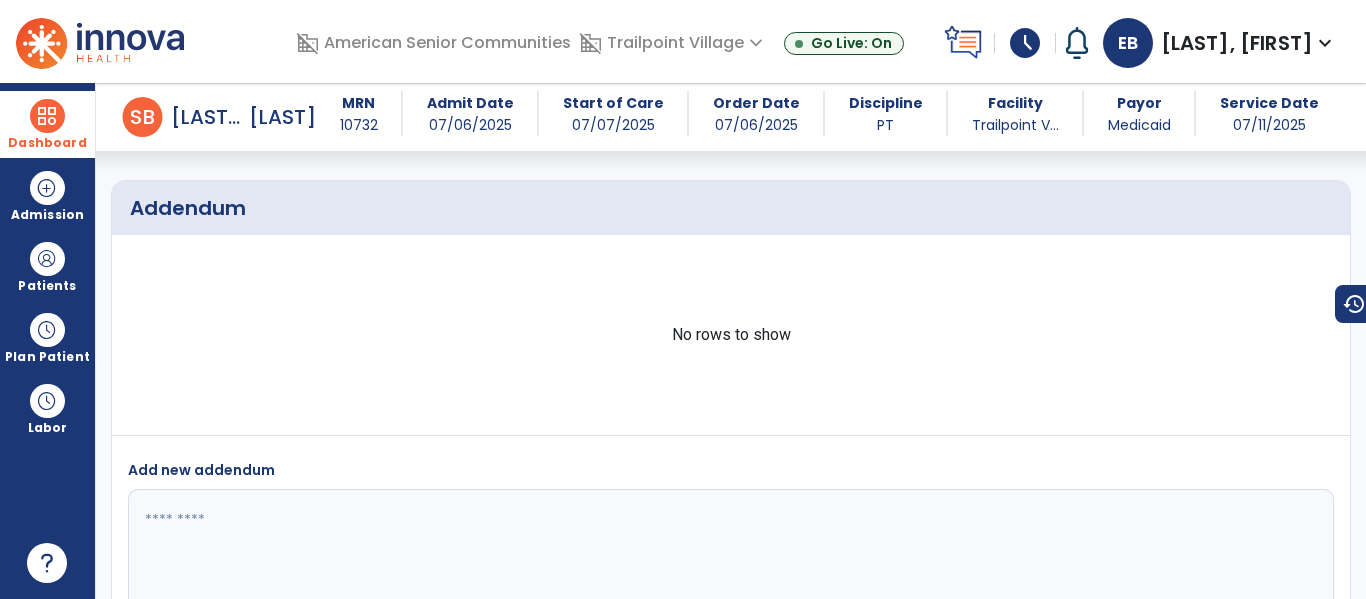 scroll, scrollTop: 4496, scrollLeft: 0, axis: vertical 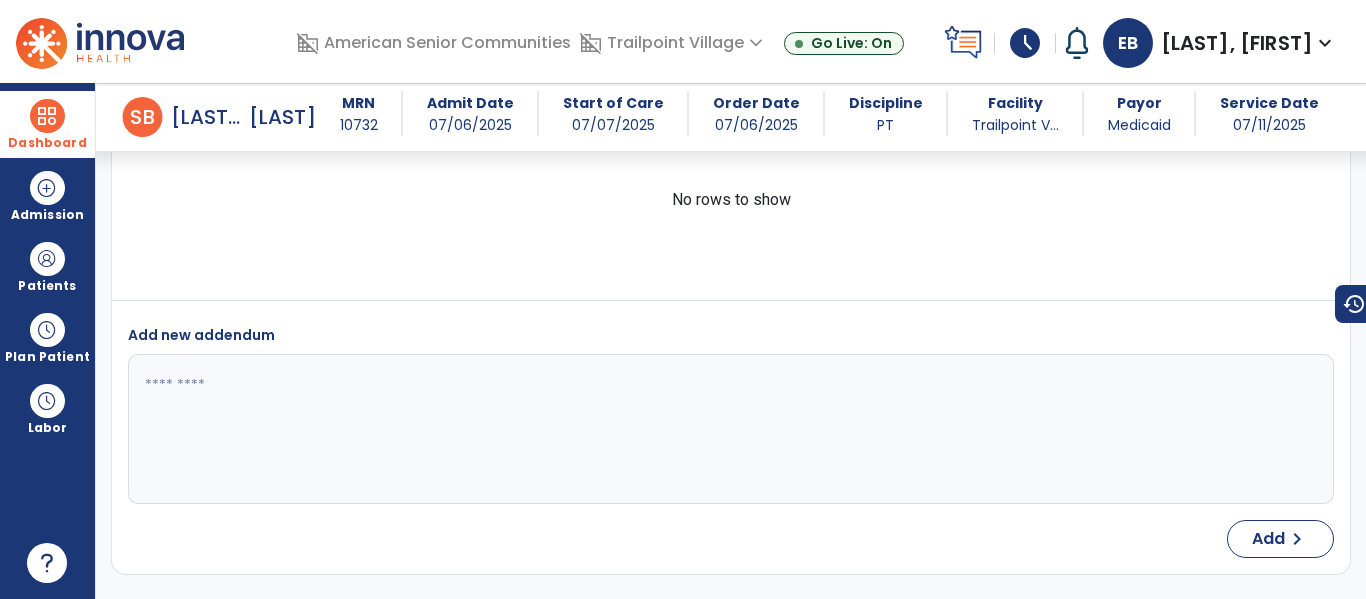 click at bounding box center [47, 116] 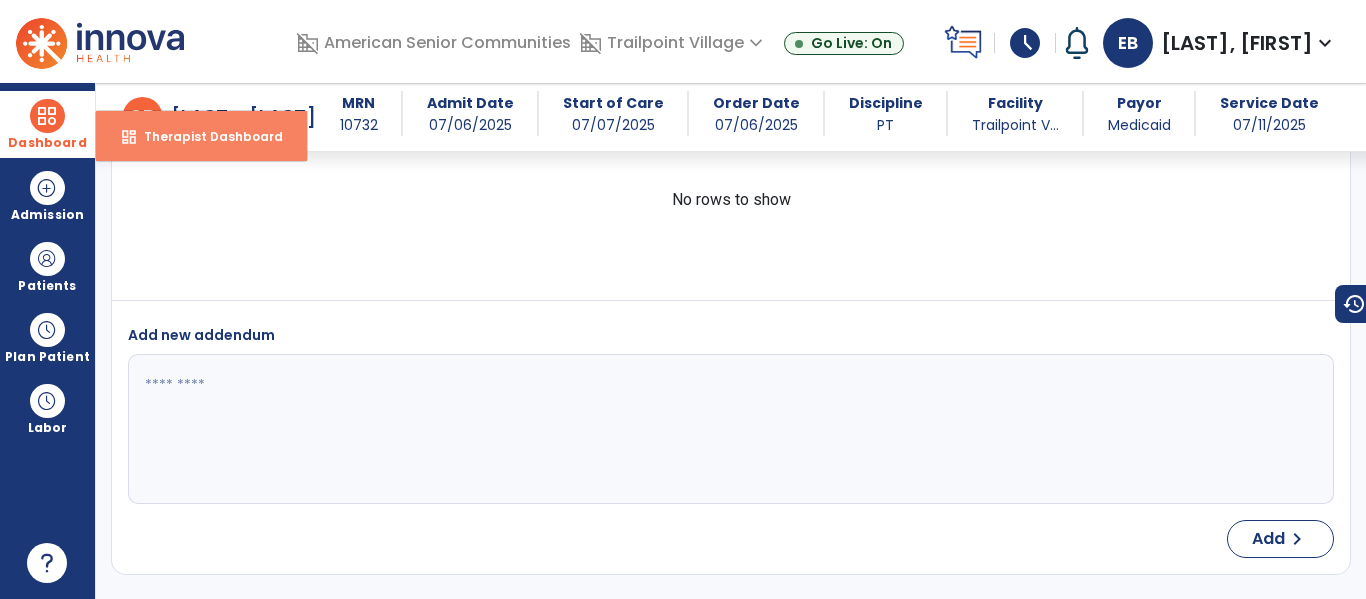 click on "Therapist Dashboard" at bounding box center [205, 136] 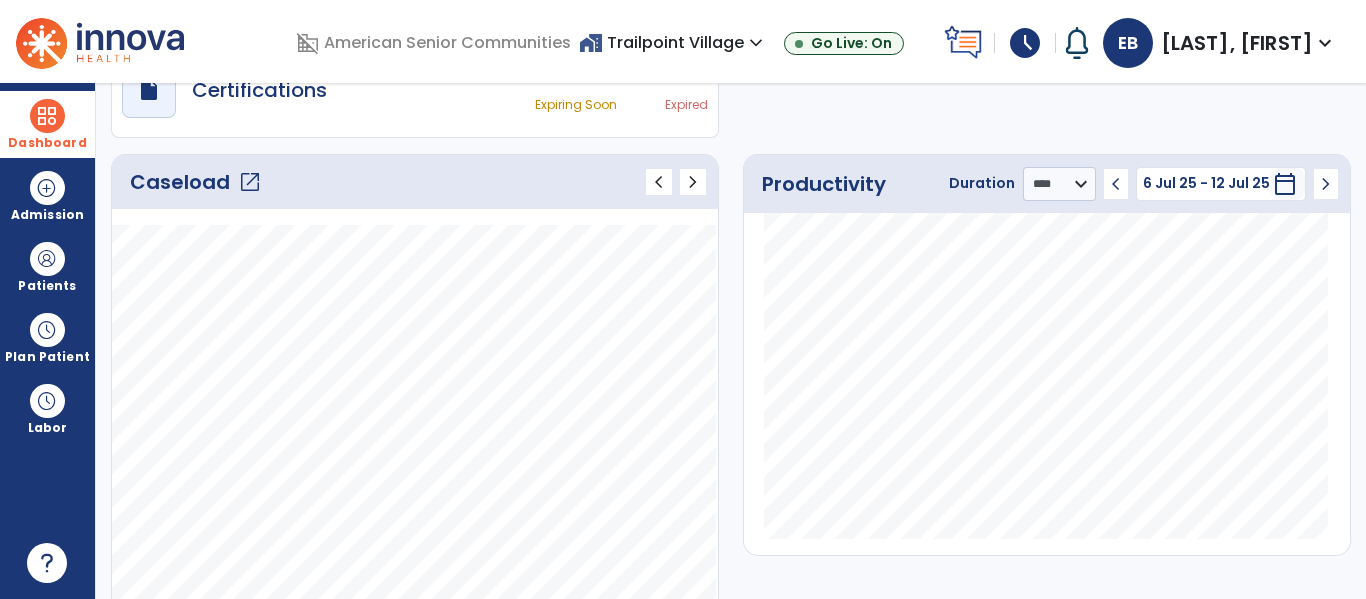 scroll, scrollTop: 0, scrollLeft: 0, axis: both 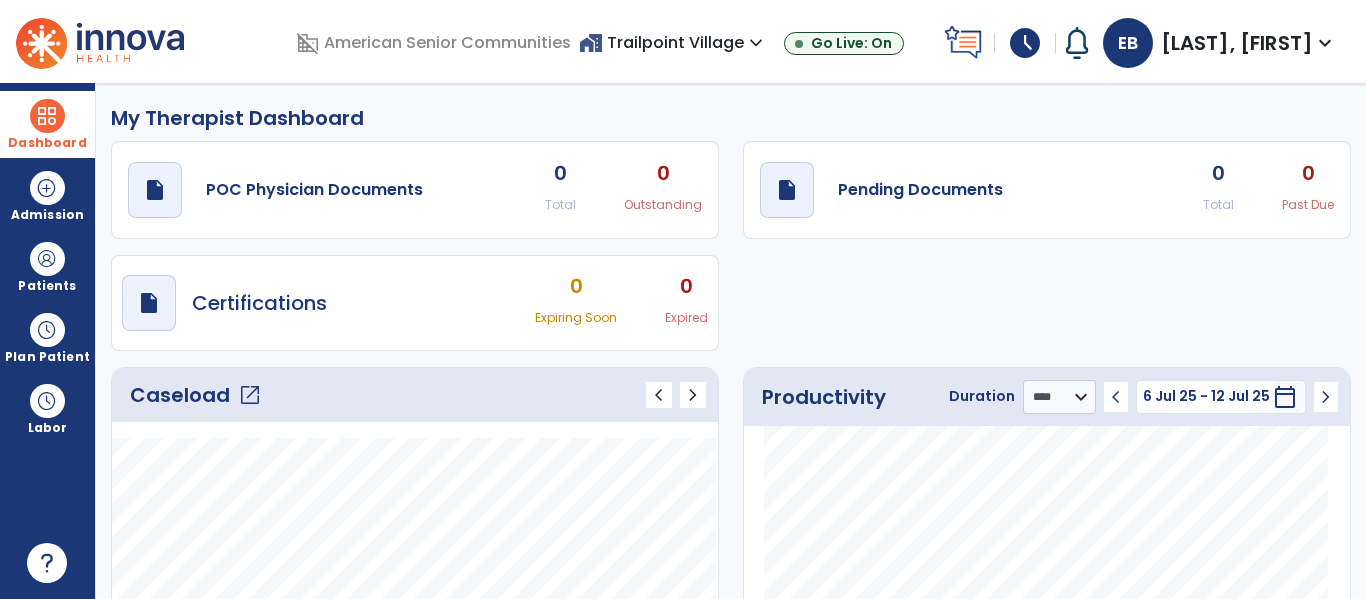 click on "Caseload   open_in_new" 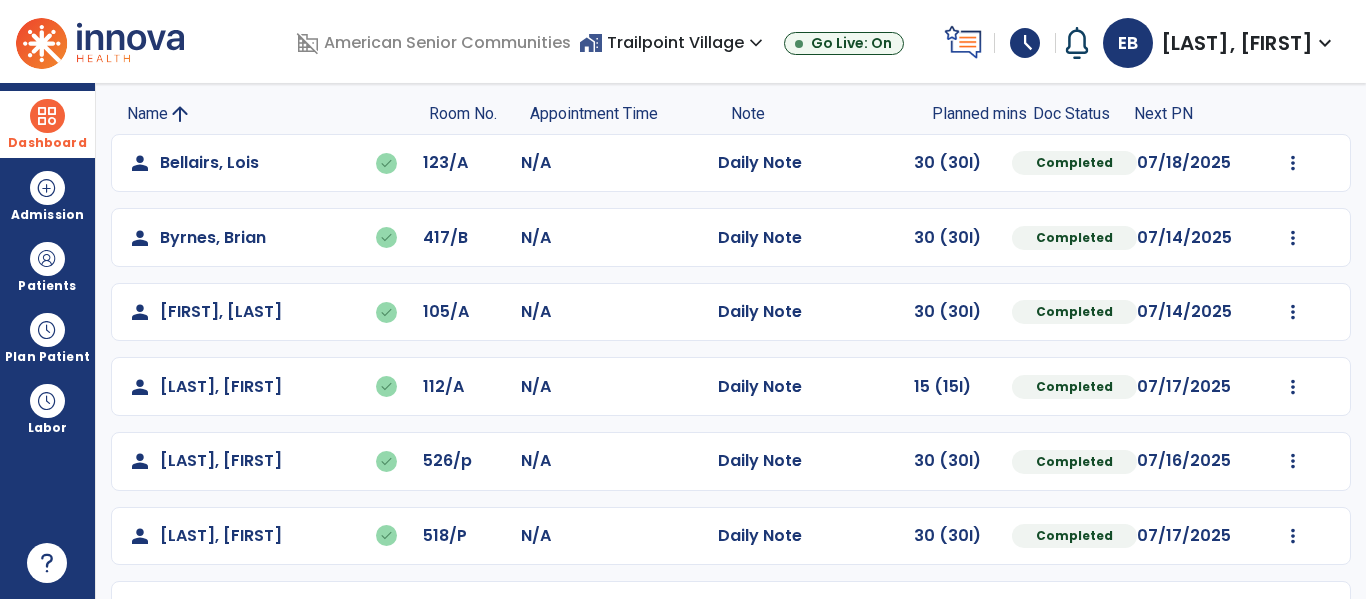 scroll, scrollTop: 126, scrollLeft: 0, axis: vertical 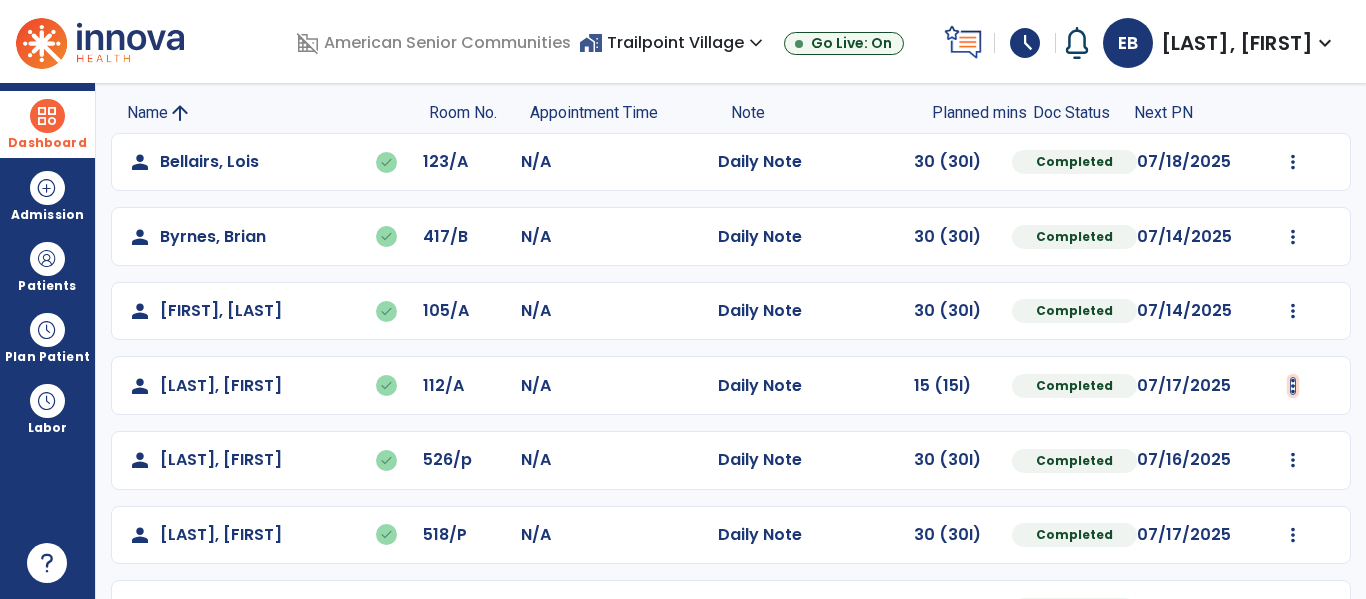 click at bounding box center [1293, 162] 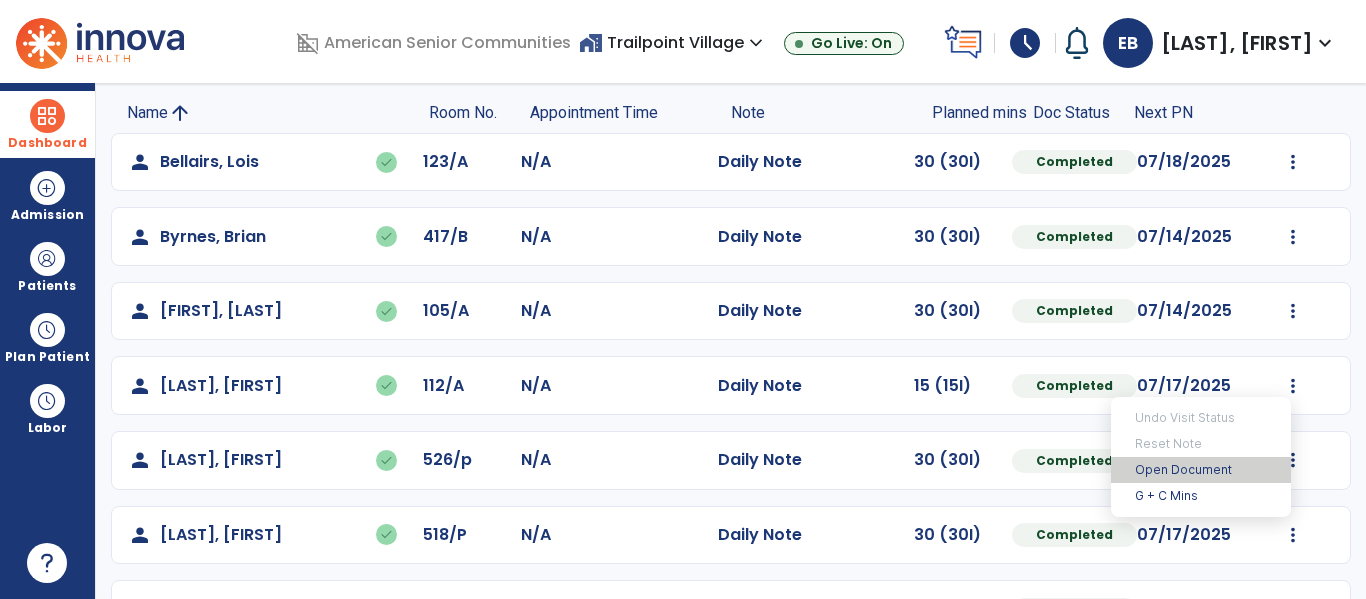 click on "Open Document" at bounding box center [1201, 470] 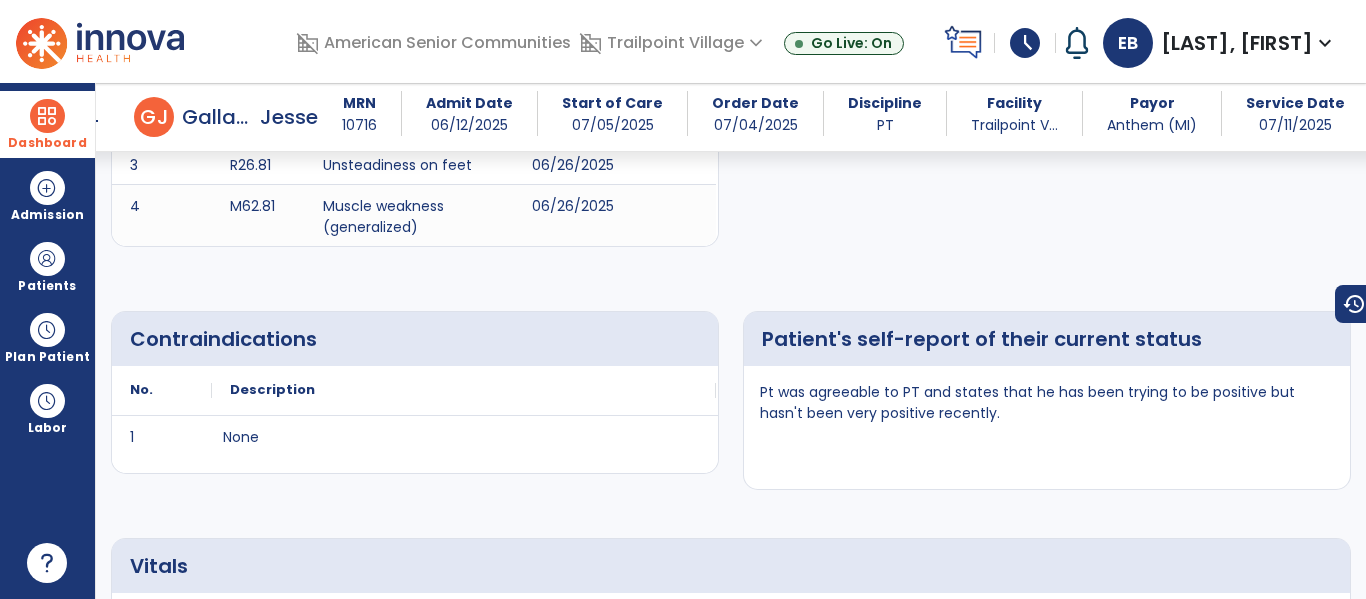 scroll, scrollTop: 0, scrollLeft: 0, axis: both 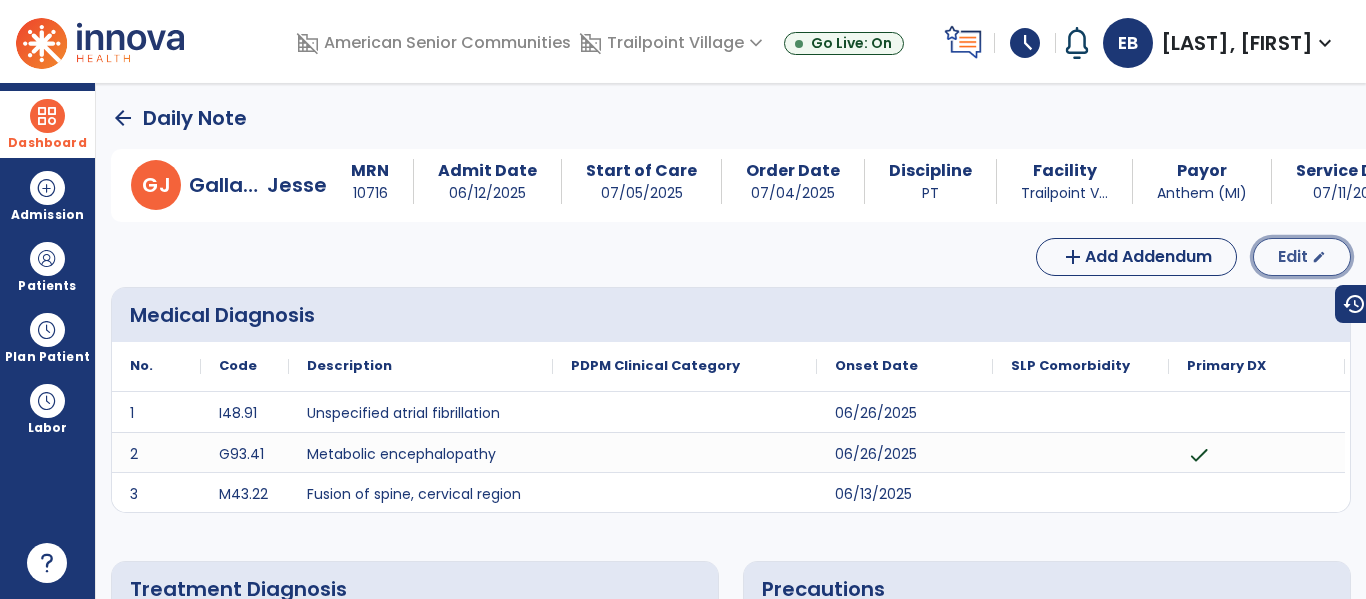 click on "Edit" 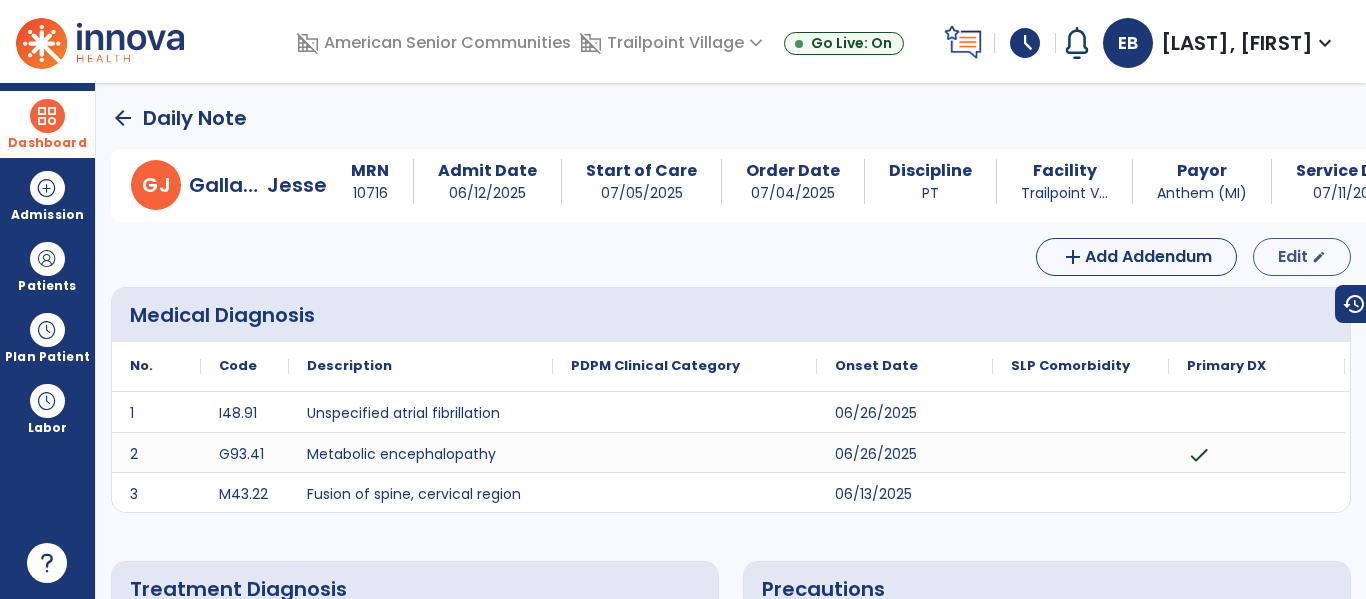 select on "*" 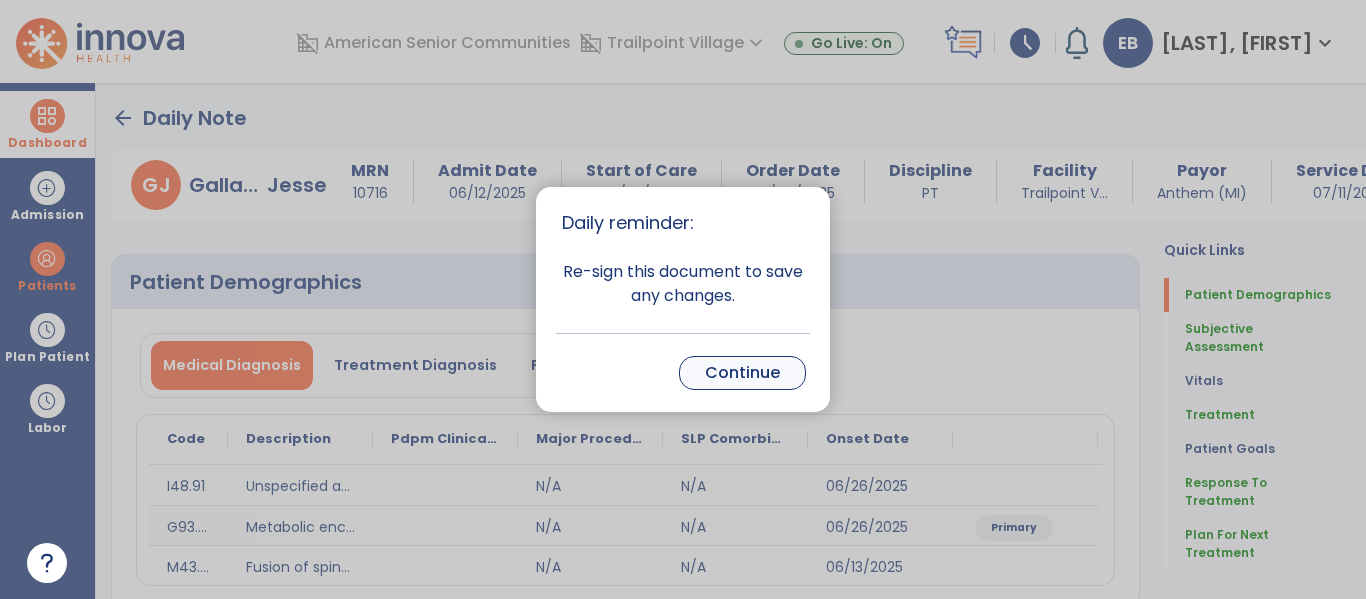click on "Continue" at bounding box center (742, 373) 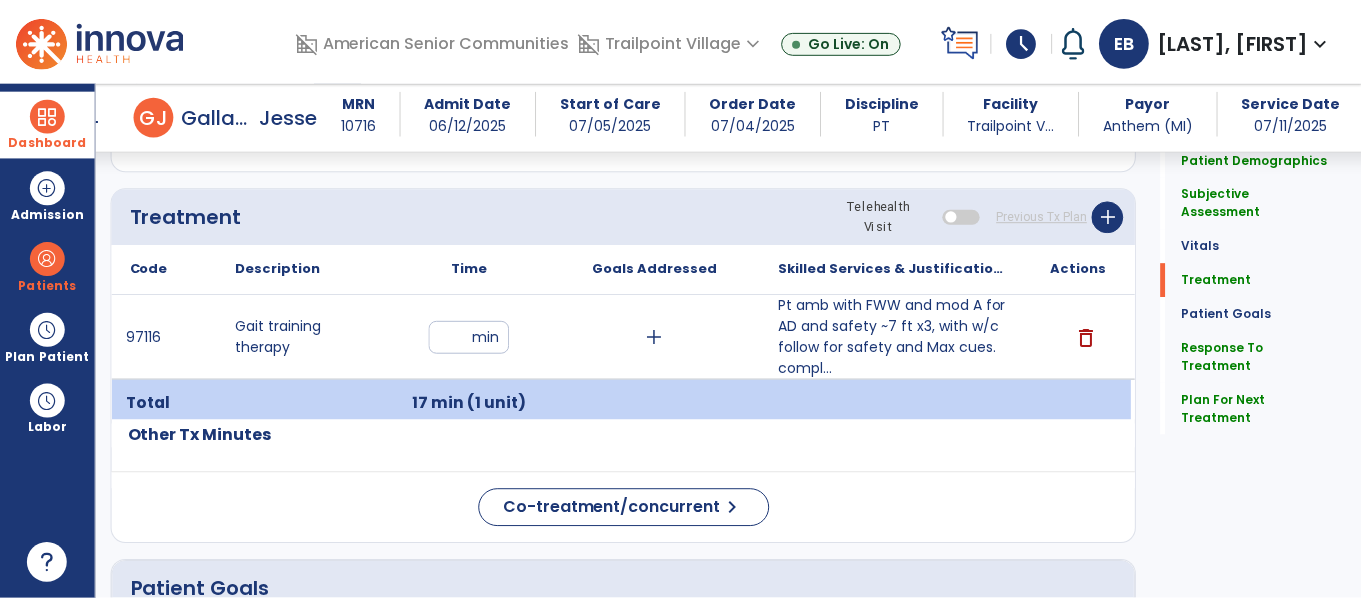 scroll, scrollTop: 1137, scrollLeft: 0, axis: vertical 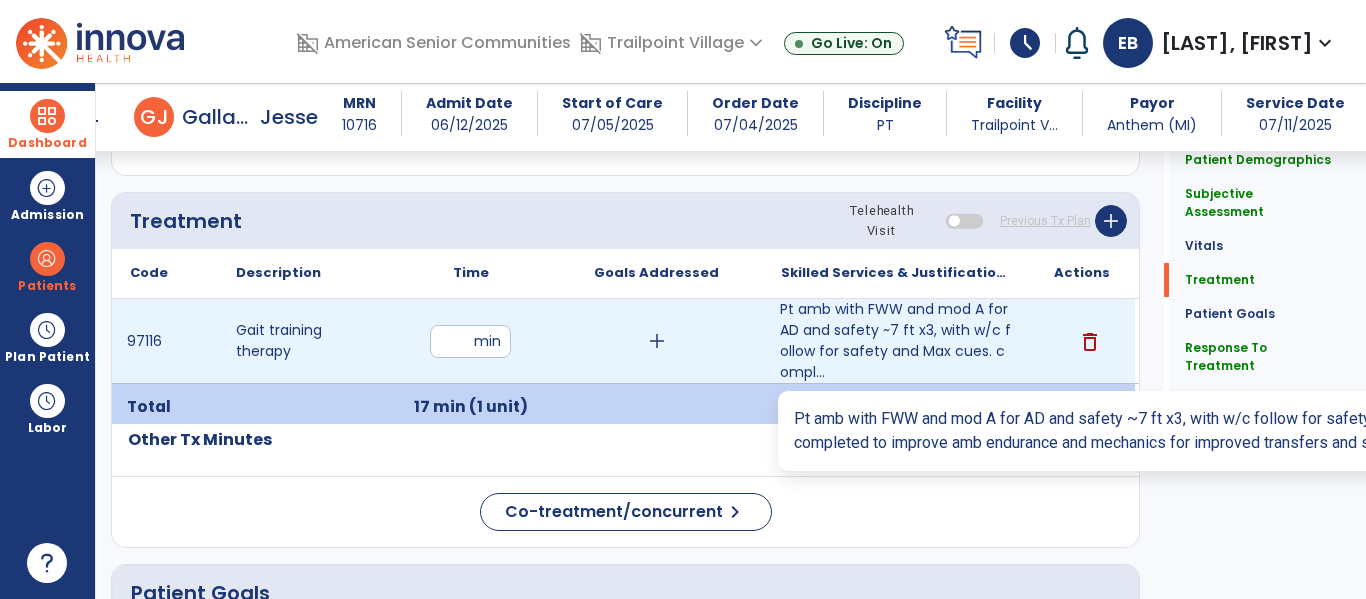 click on "Pt amb with FWW and mod A for AD and safety ~7 ft x3, with w/c follow for safety and Max cues. compl..." at bounding box center (896, 341) 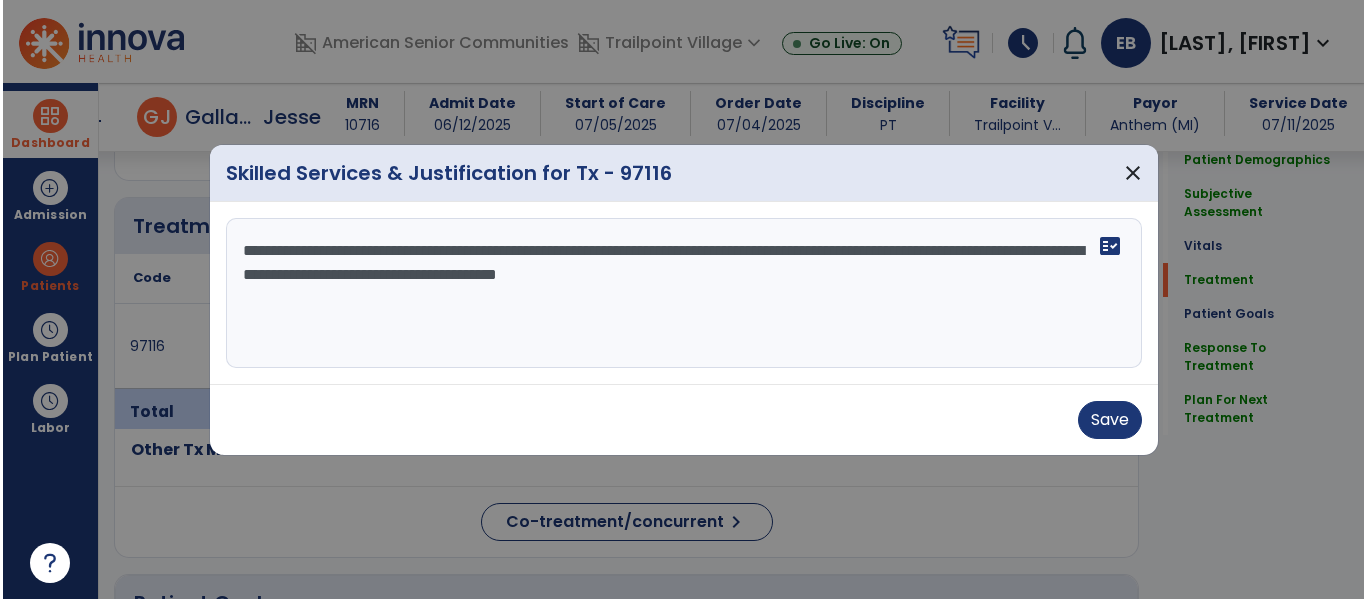 scroll, scrollTop: 1137, scrollLeft: 0, axis: vertical 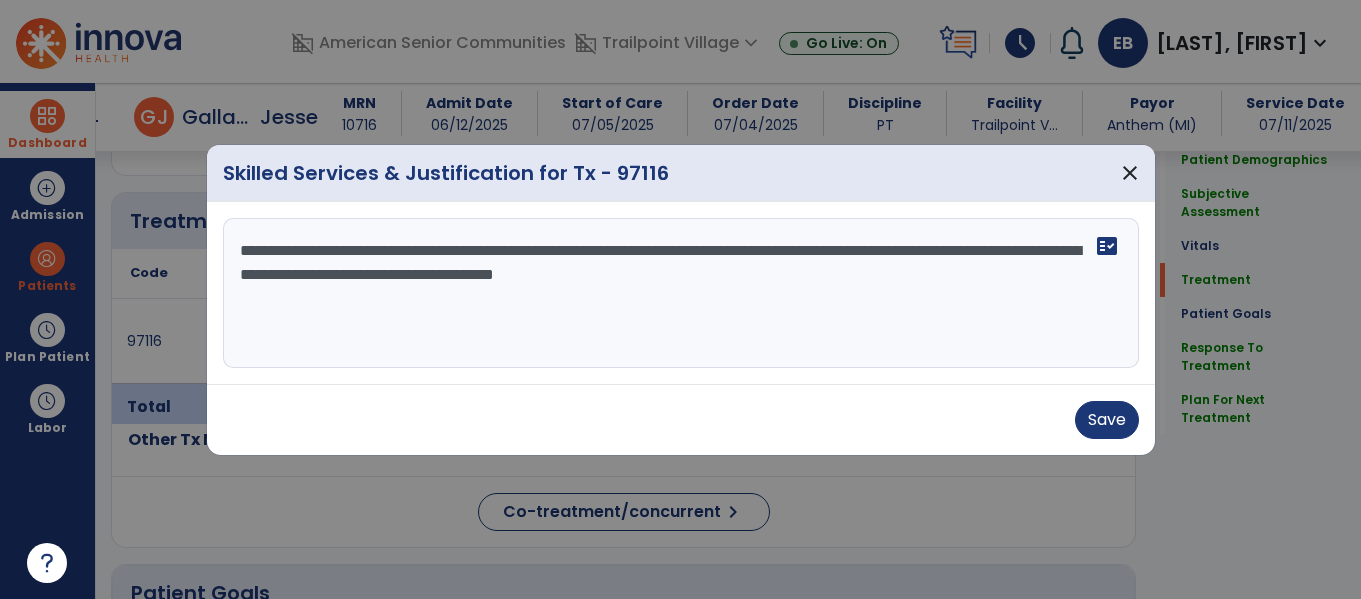 click on "**********" at bounding box center [681, 293] 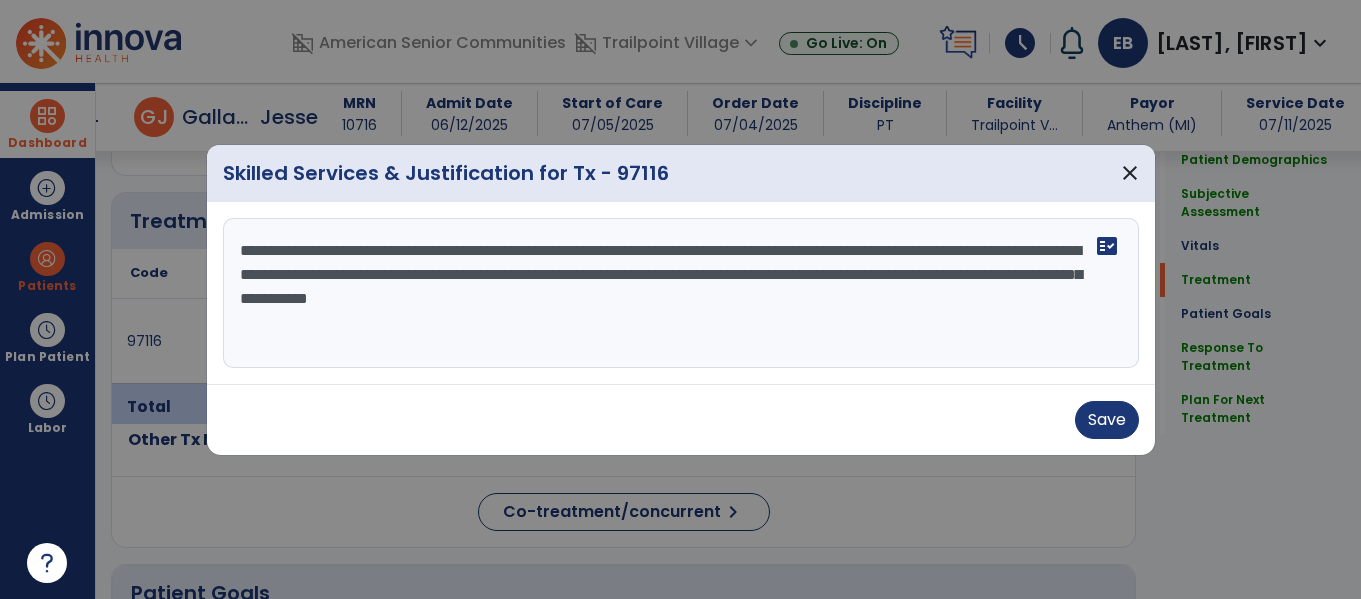 click on "**********" at bounding box center (681, 293) 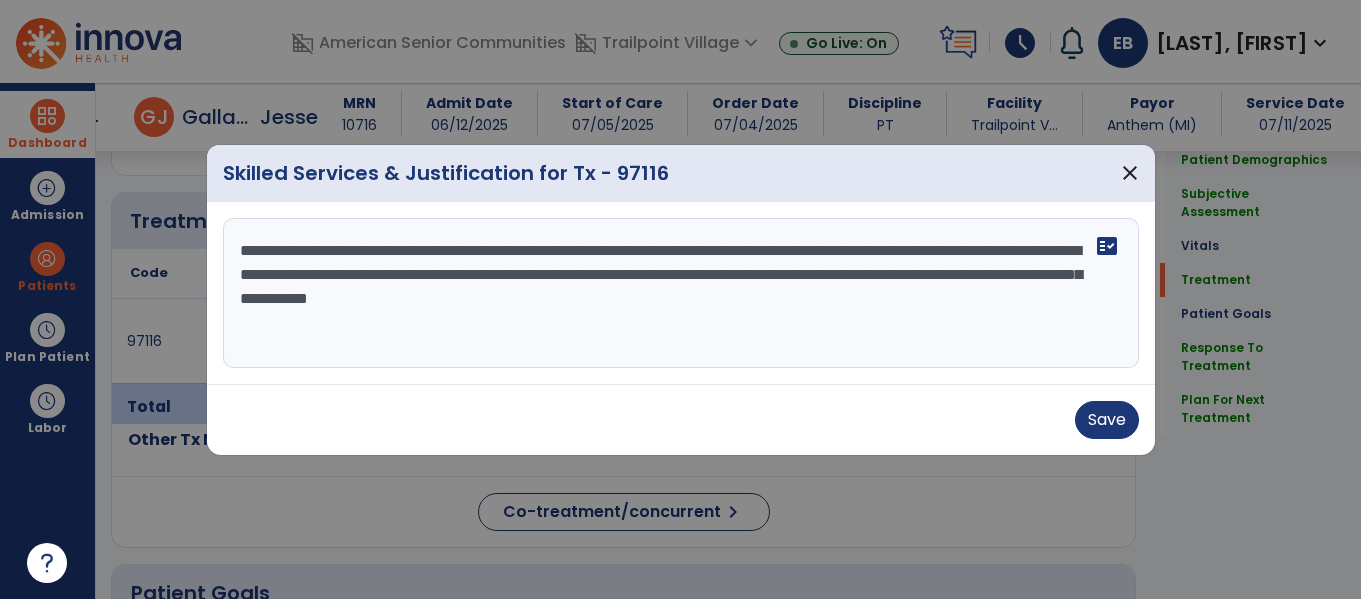 click on "**********" at bounding box center [681, 293] 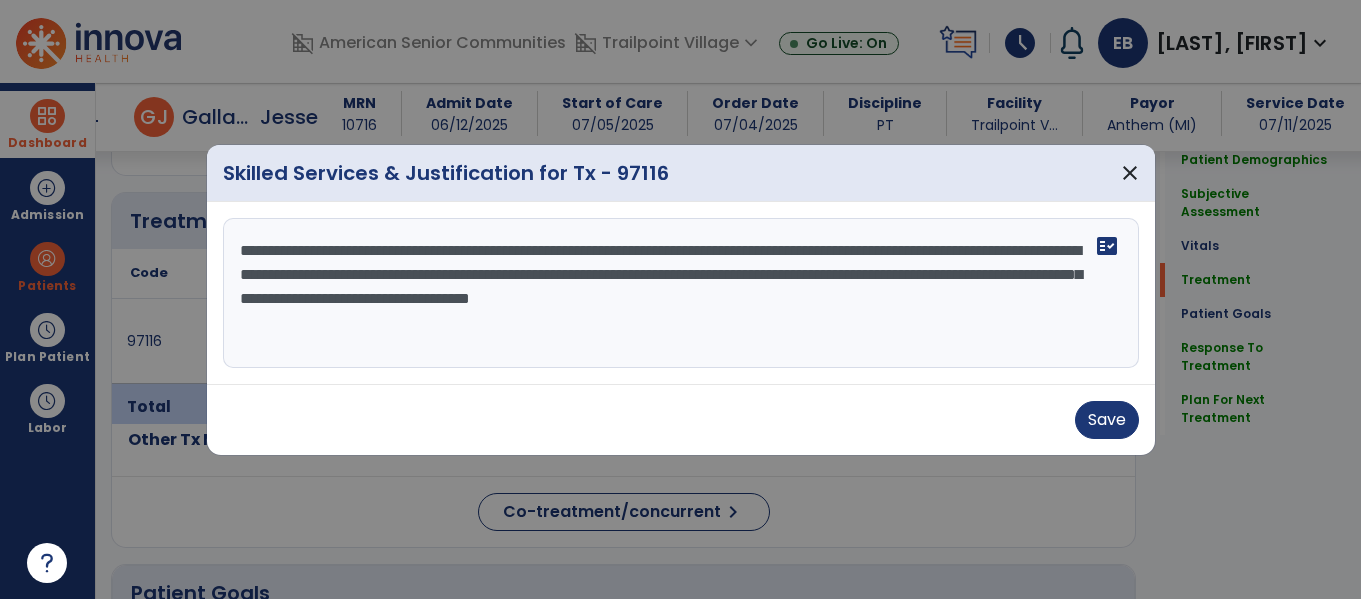 type on "**********" 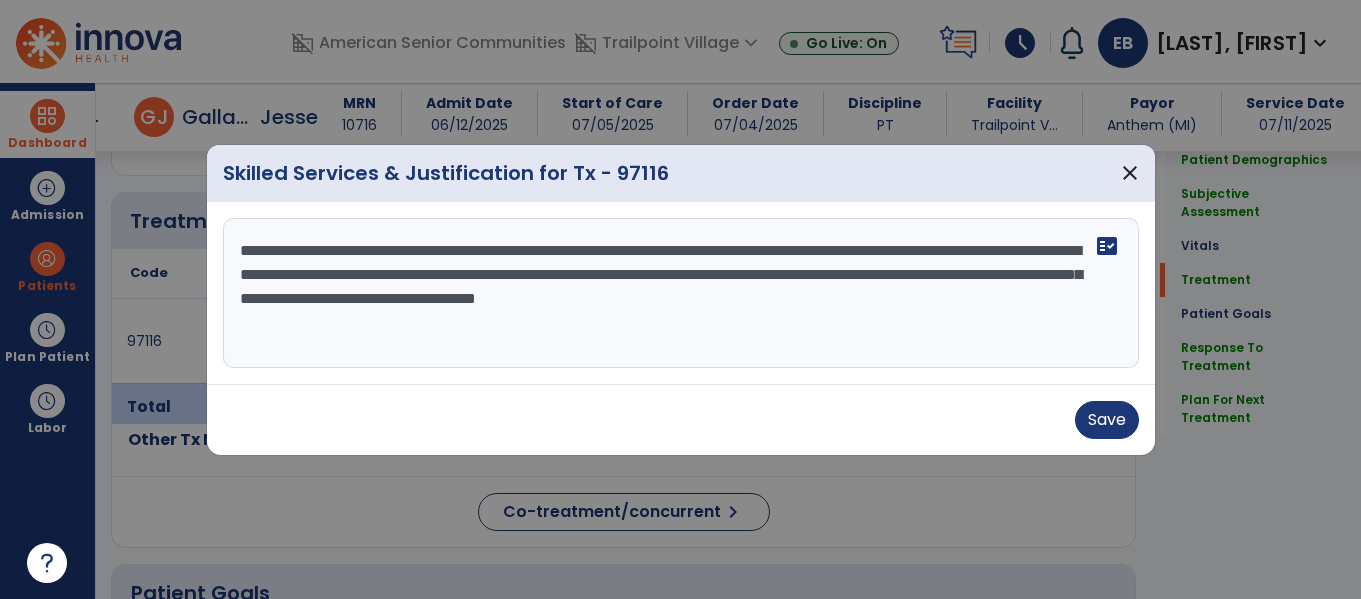 click on "**********" at bounding box center (681, 293) 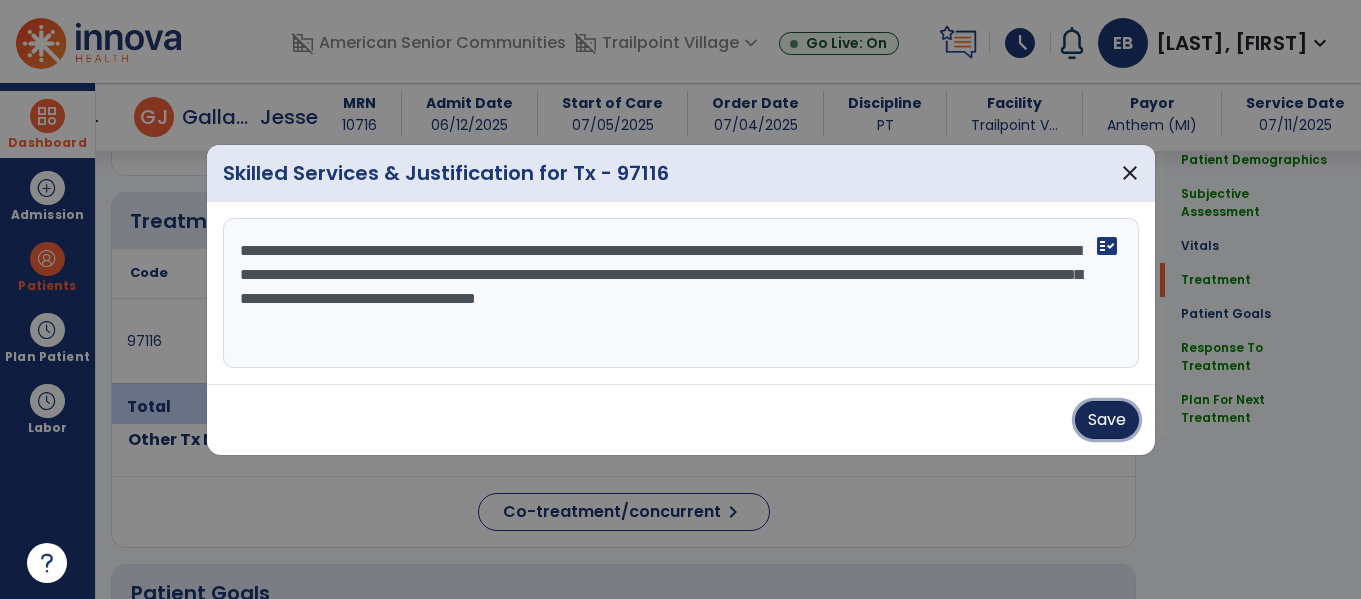click on "Save" at bounding box center (1107, 420) 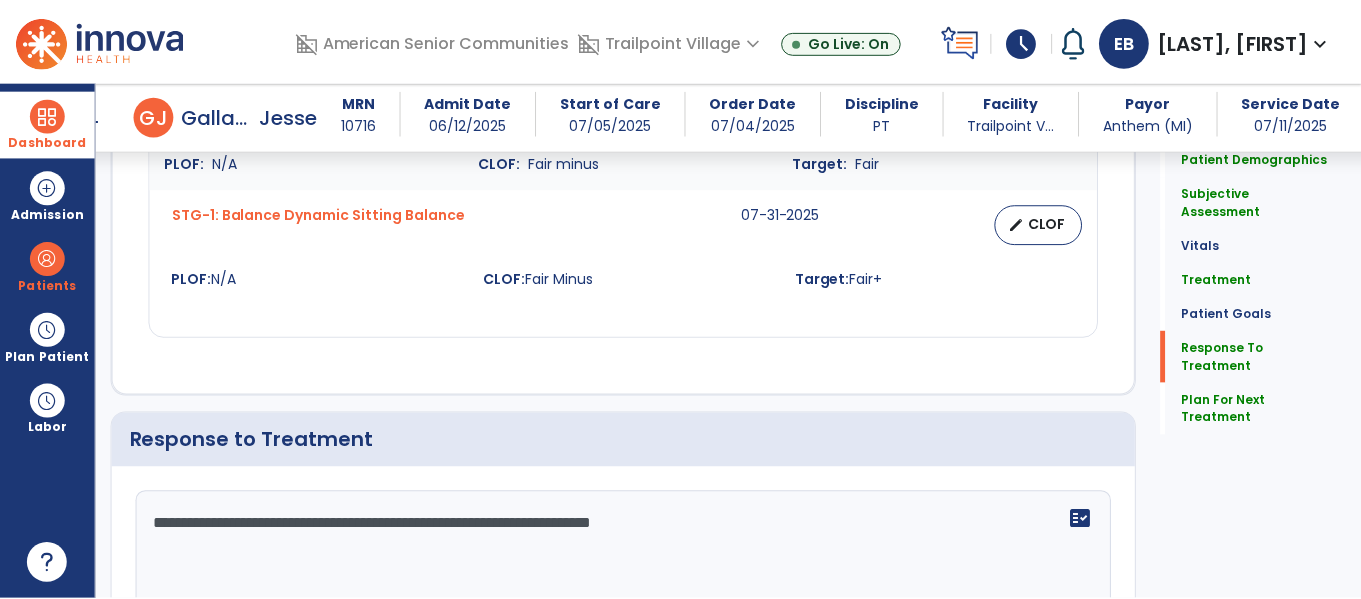 scroll, scrollTop: 3219, scrollLeft: 0, axis: vertical 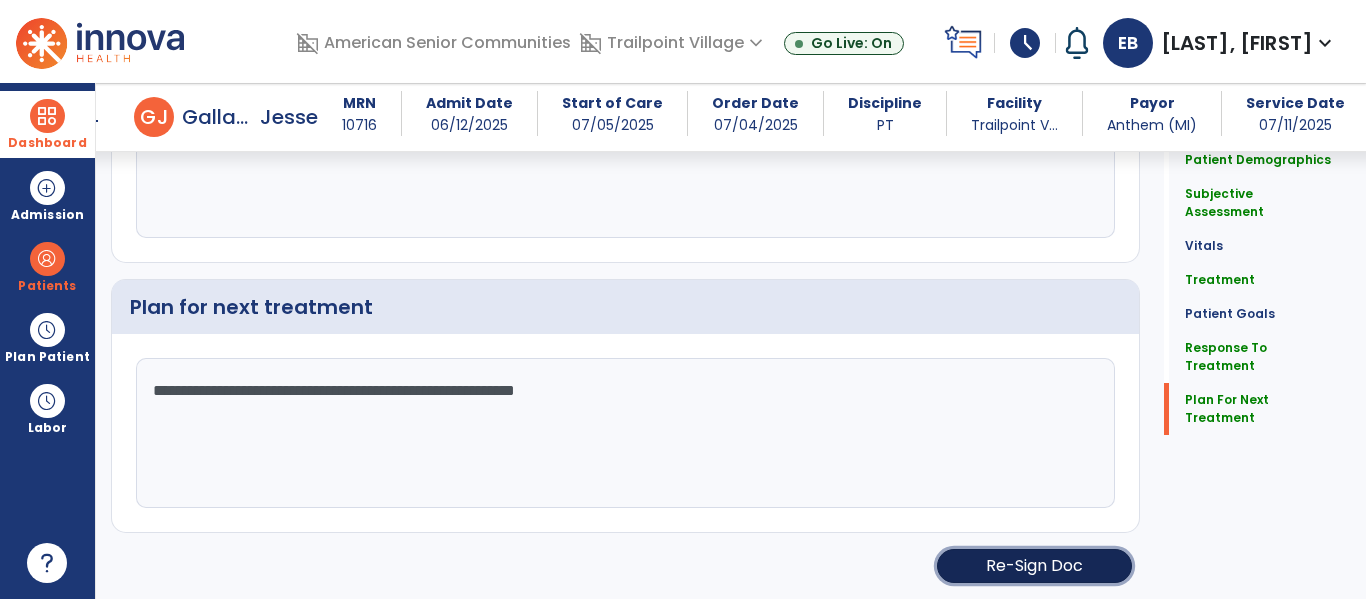 click on "Re-Sign Doc" 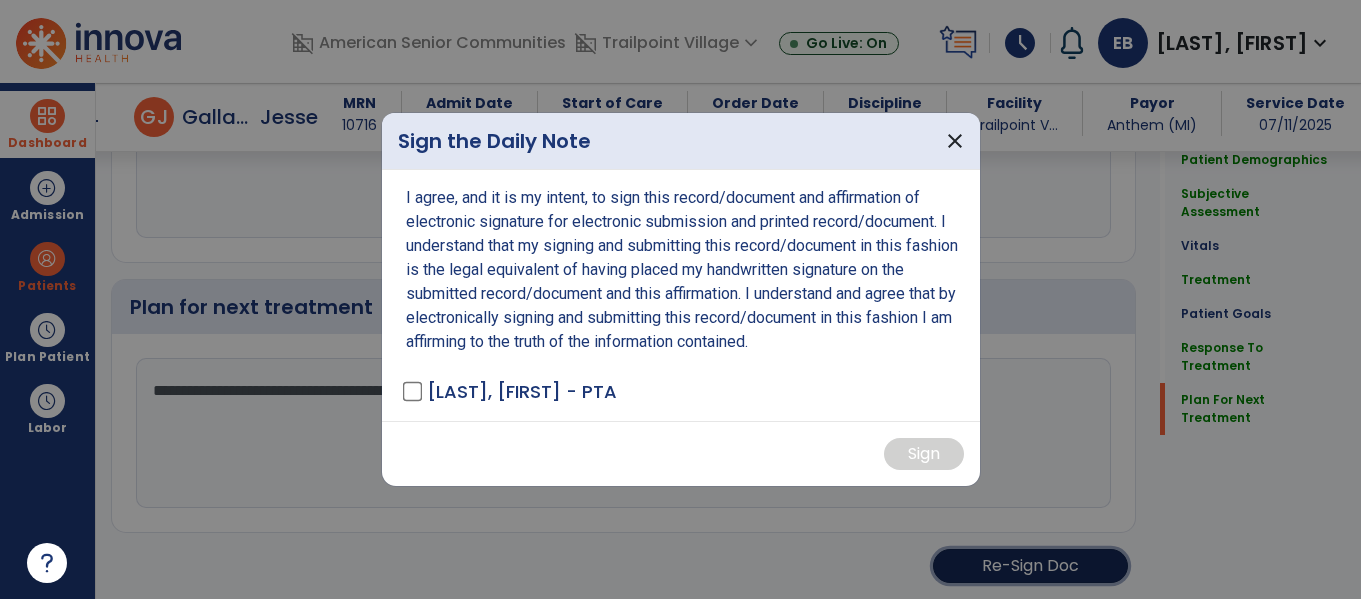 scroll, scrollTop: 3219, scrollLeft: 0, axis: vertical 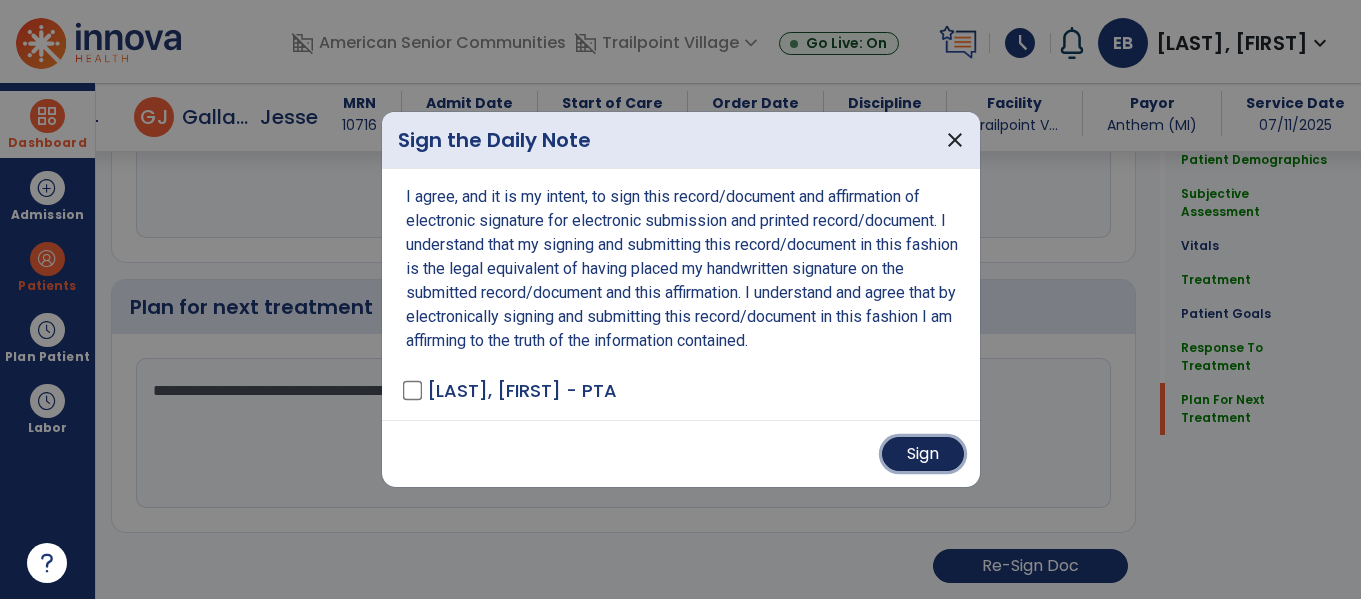 click on "Sign" at bounding box center (923, 454) 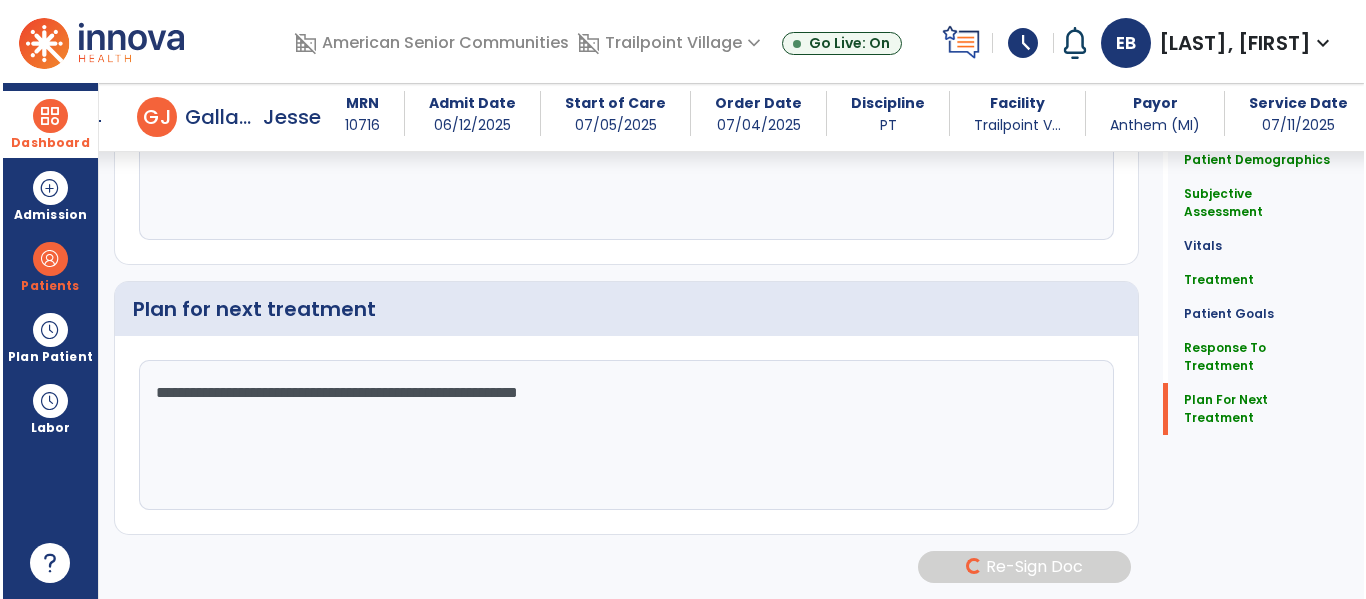scroll, scrollTop: 3217, scrollLeft: 0, axis: vertical 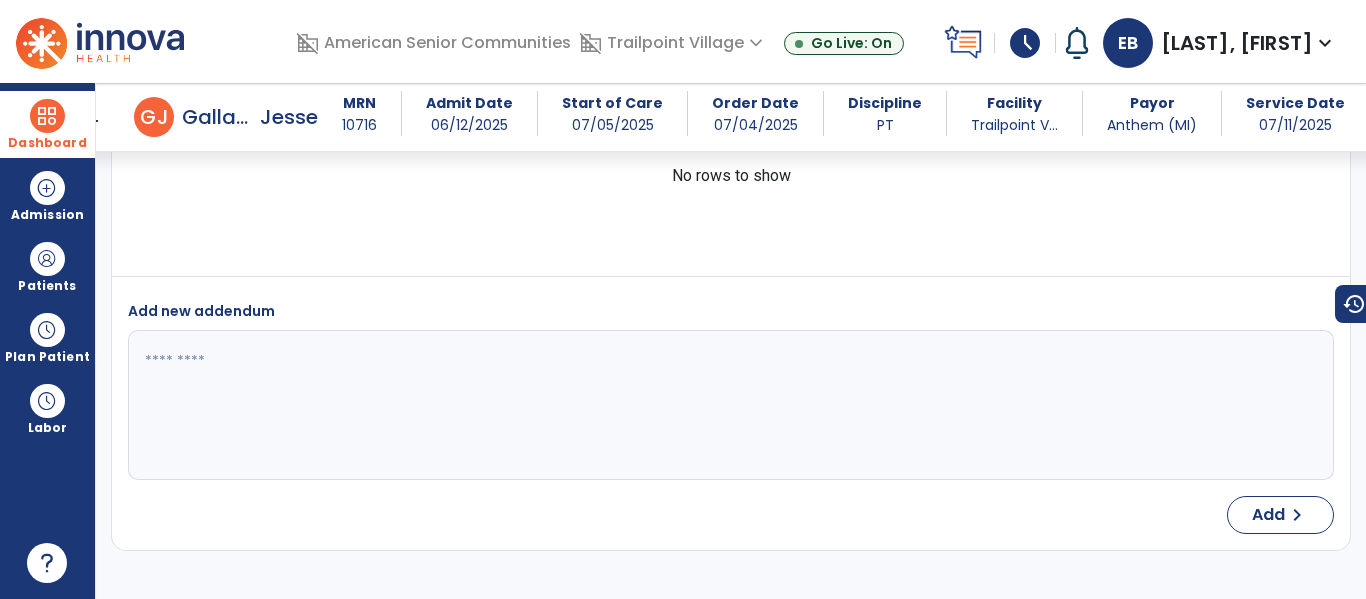 click on "Dashboard" at bounding box center (47, 124) 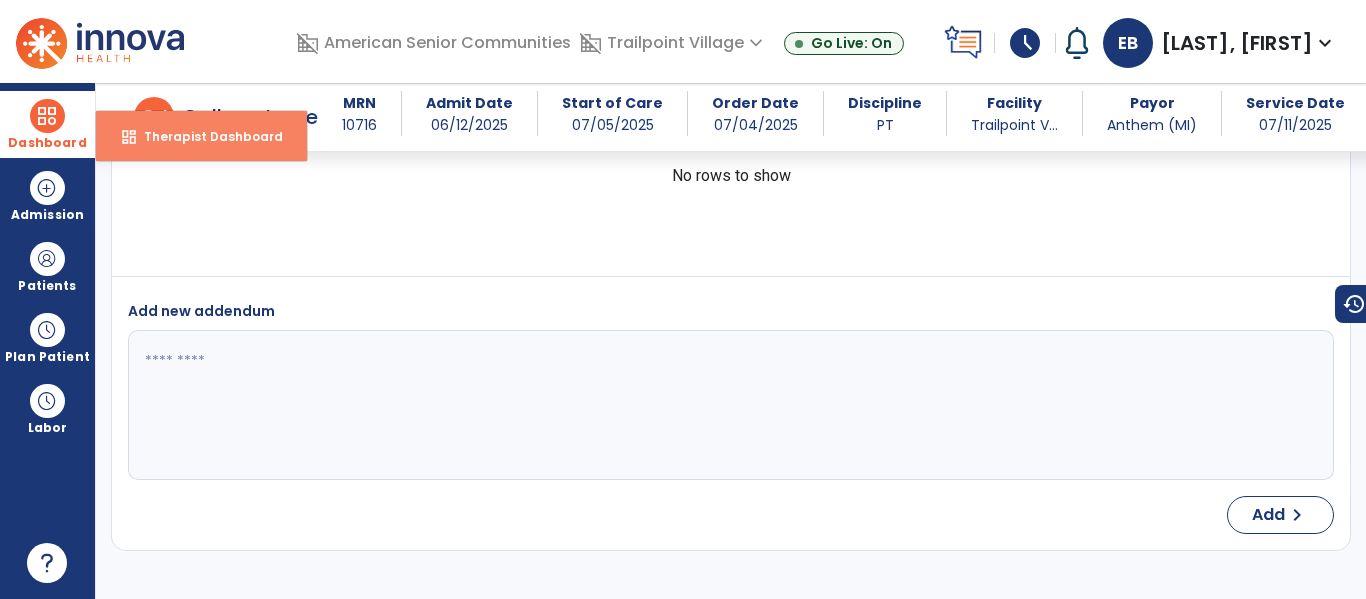 click on "Therapist Dashboard" at bounding box center [205, 136] 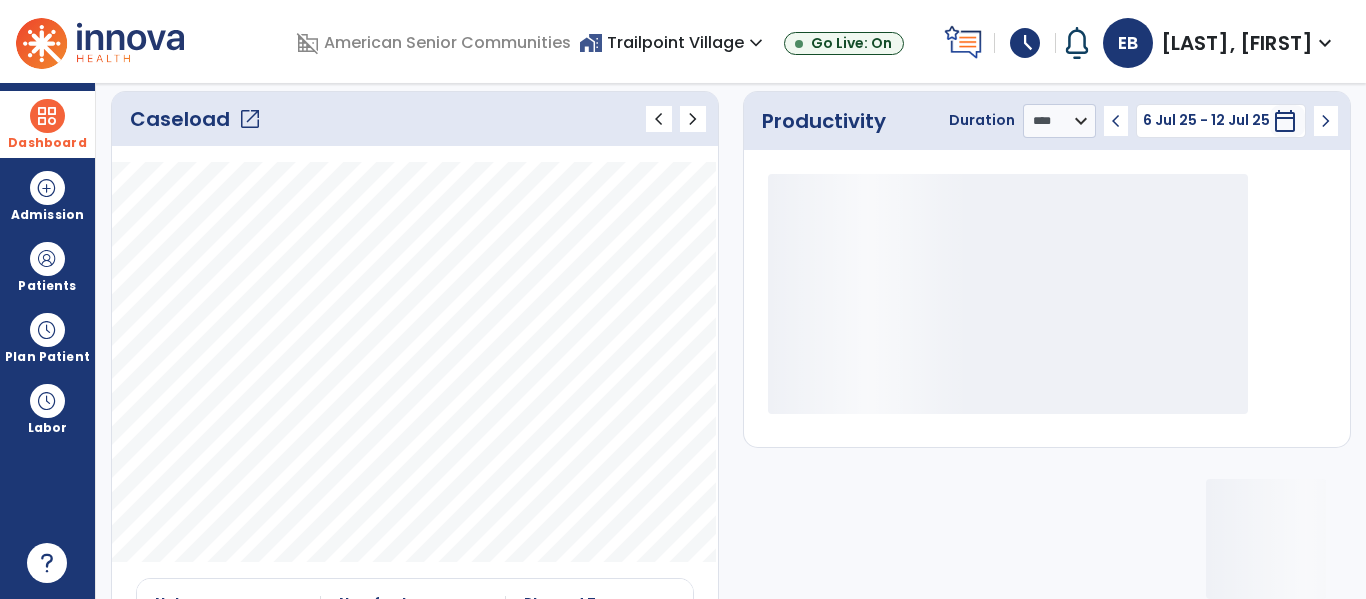 click on "Caseload   open_in_new" 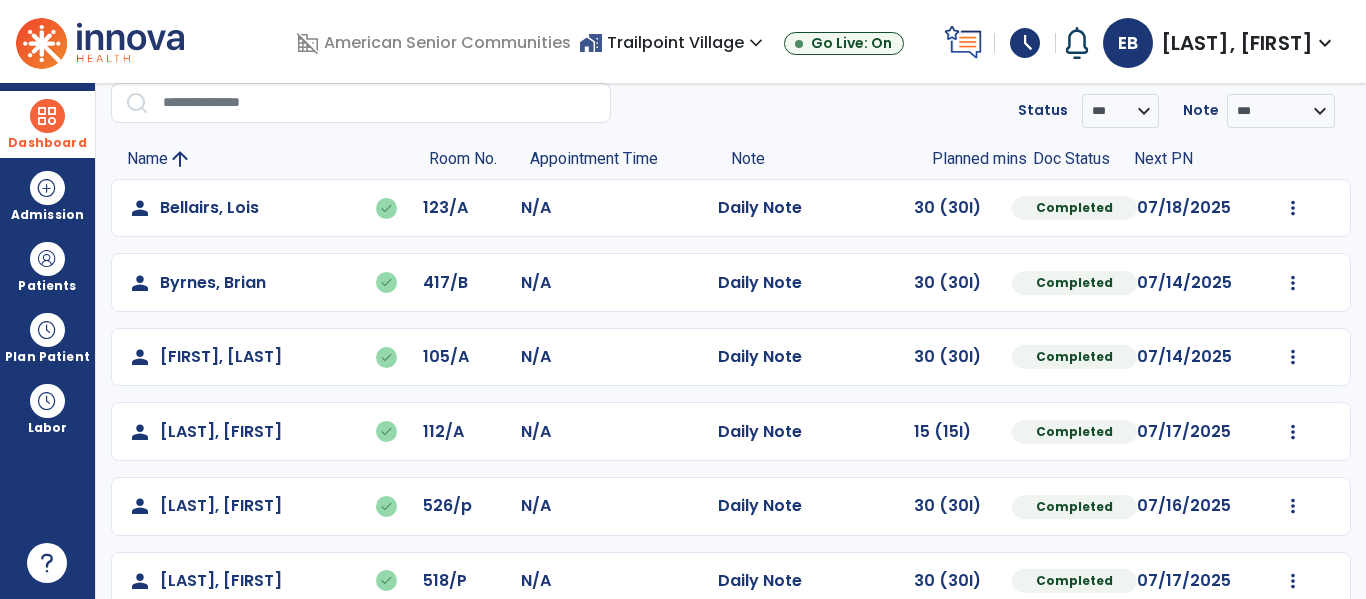 scroll, scrollTop: 0, scrollLeft: 0, axis: both 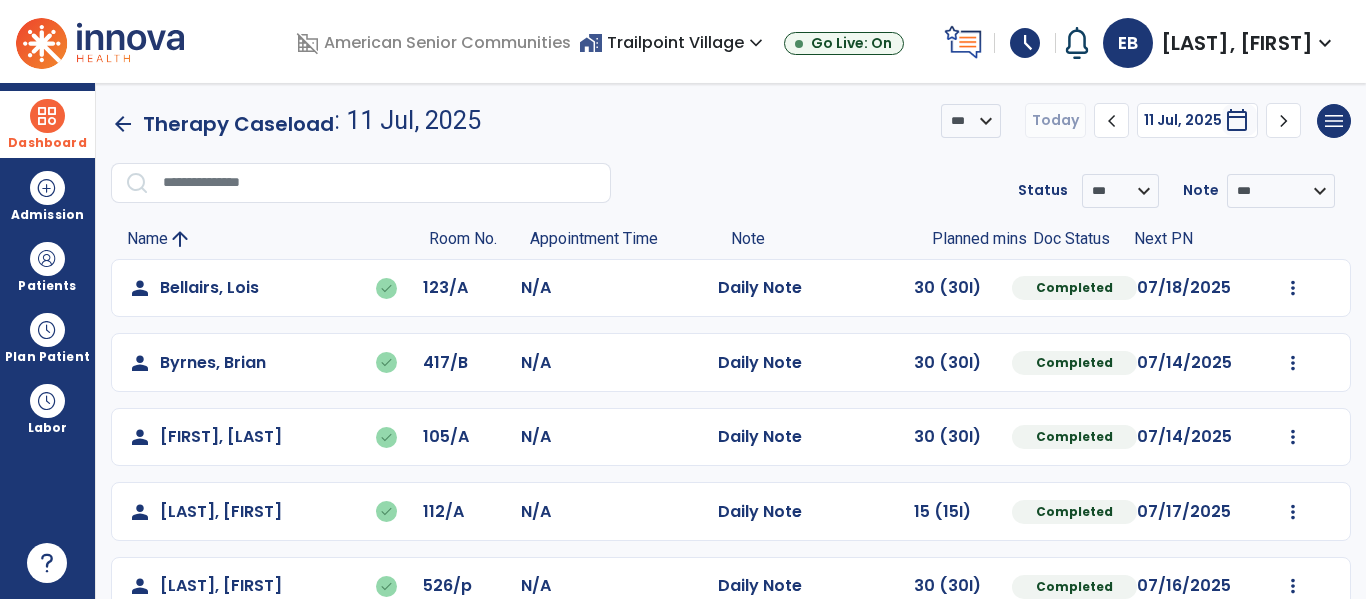 click on "Dashboard" at bounding box center (47, 143) 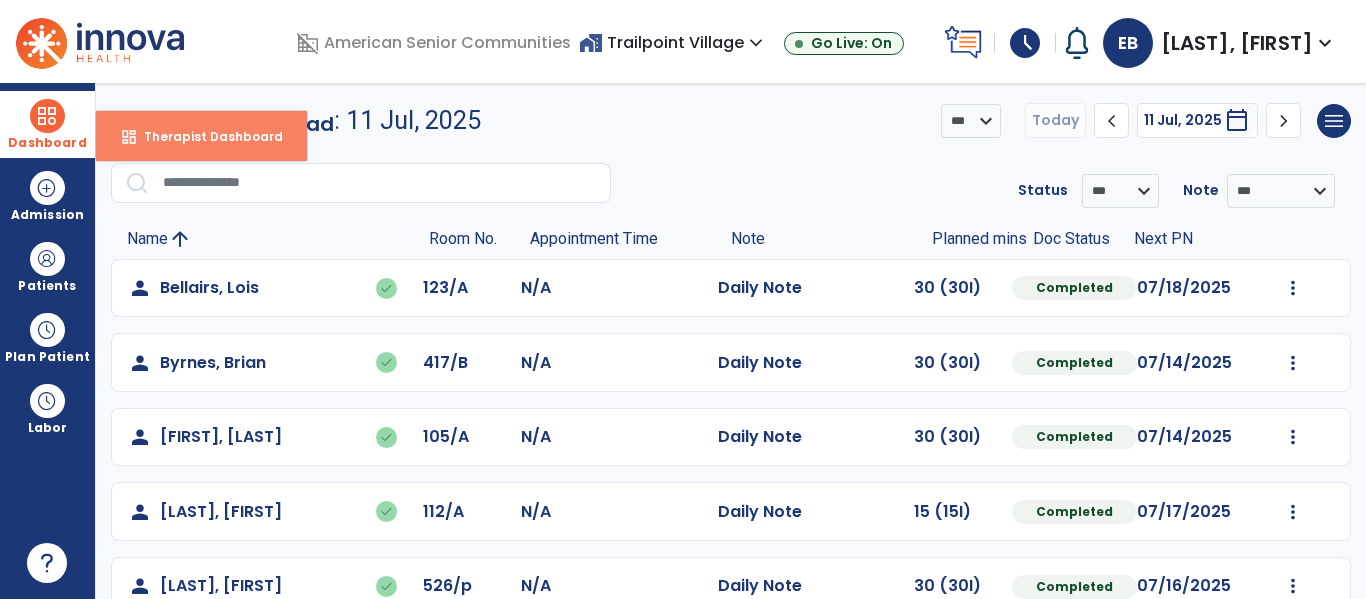 click on "Therapist Dashboard" at bounding box center (205, 136) 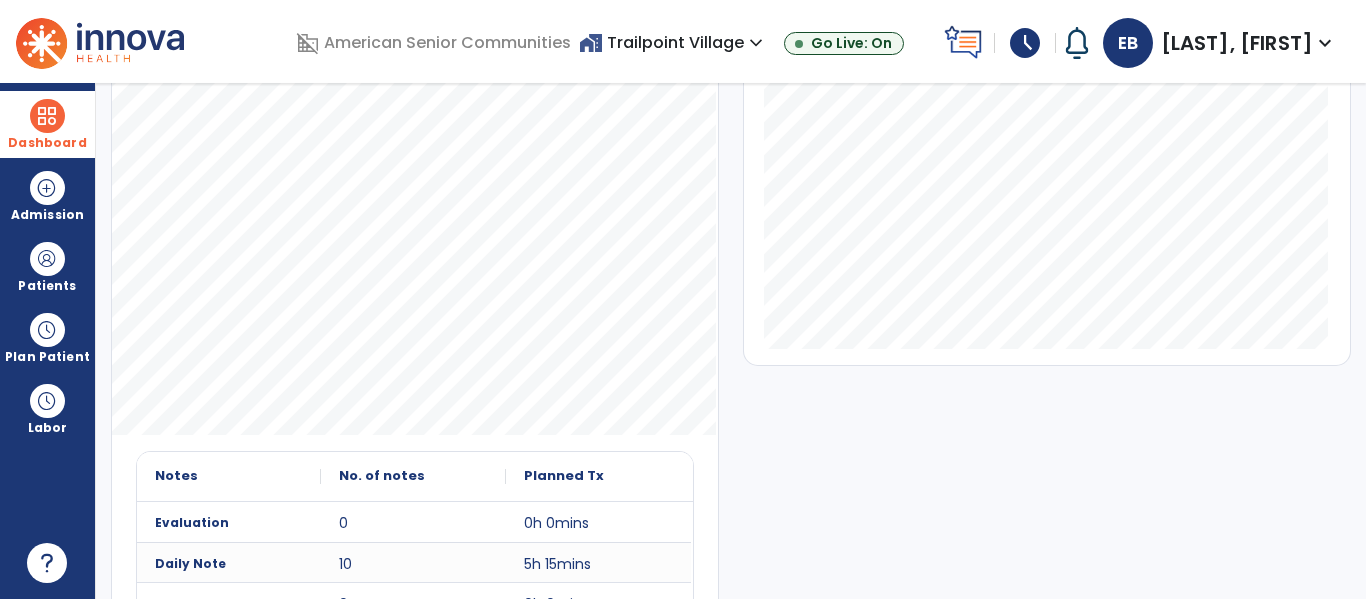 scroll, scrollTop: 0, scrollLeft: 0, axis: both 